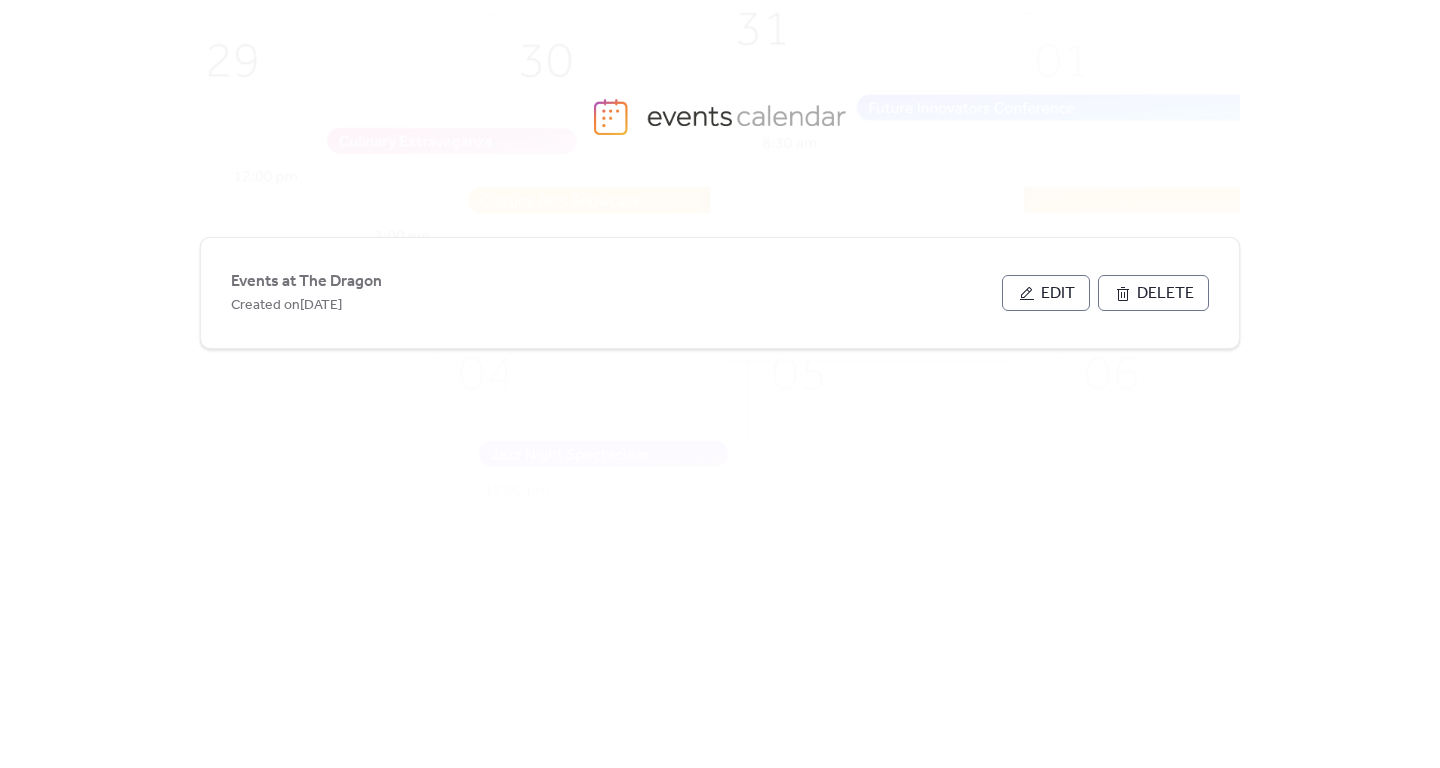 scroll, scrollTop: 0, scrollLeft: 0, axis: both 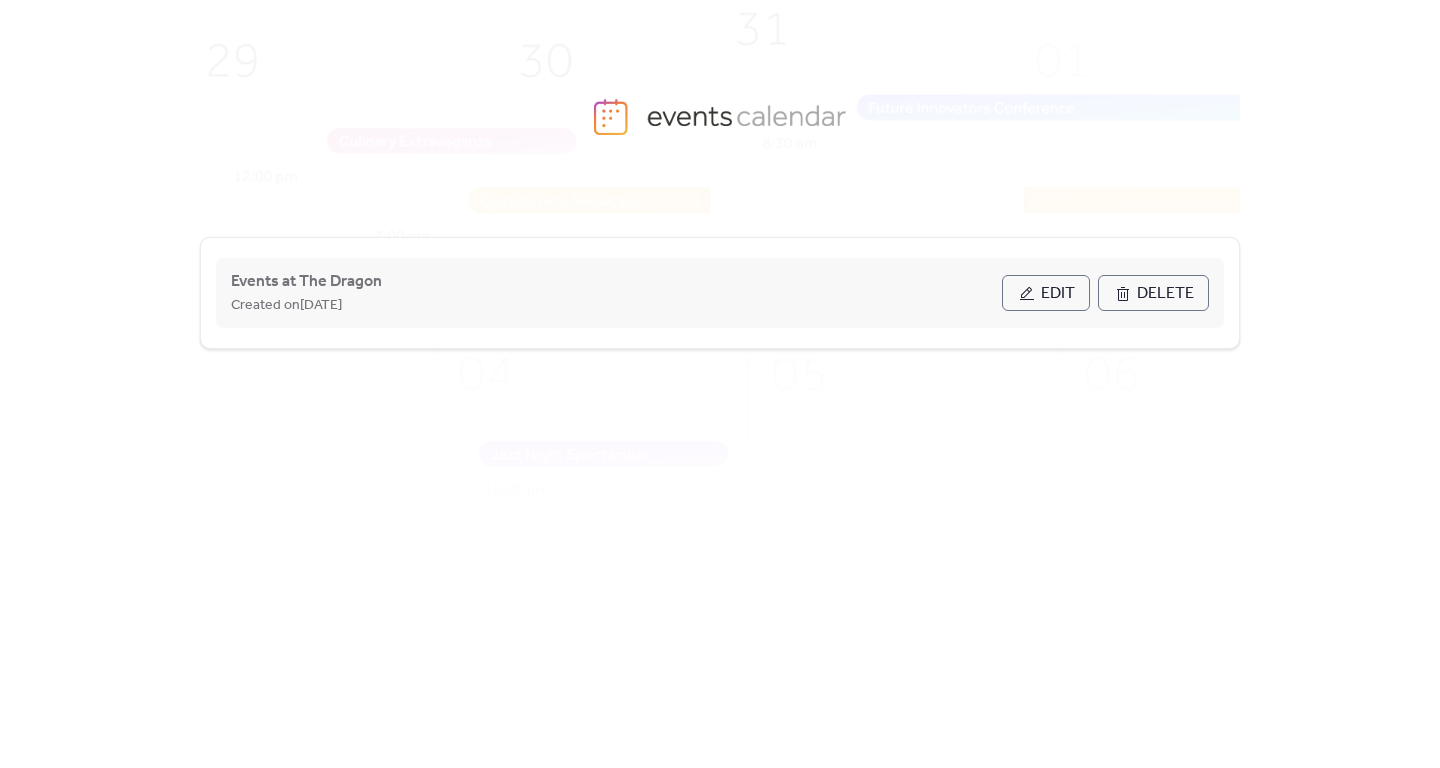 click on "Edit" at bounding box center (1046, 293) 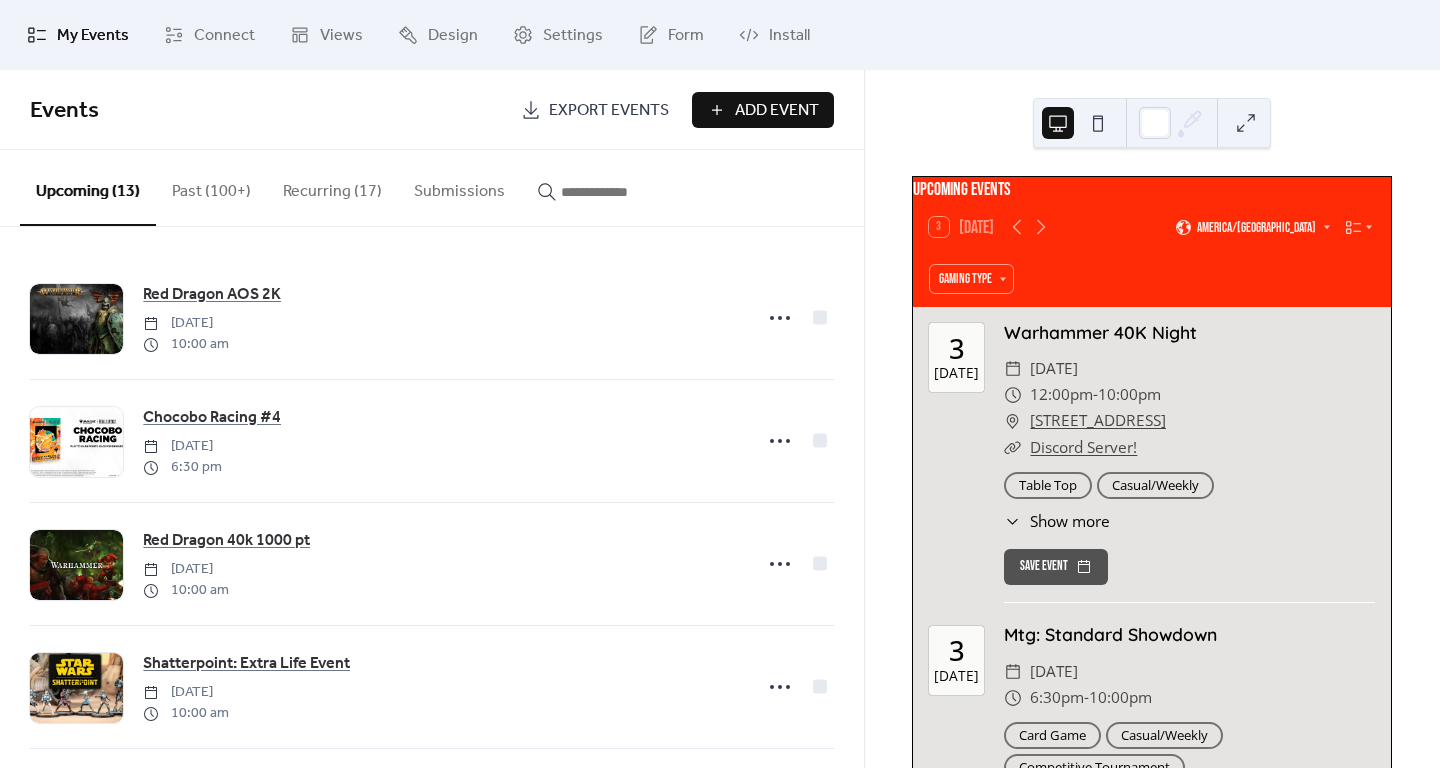 click on "Add Event" at bounding box center (763, 110) 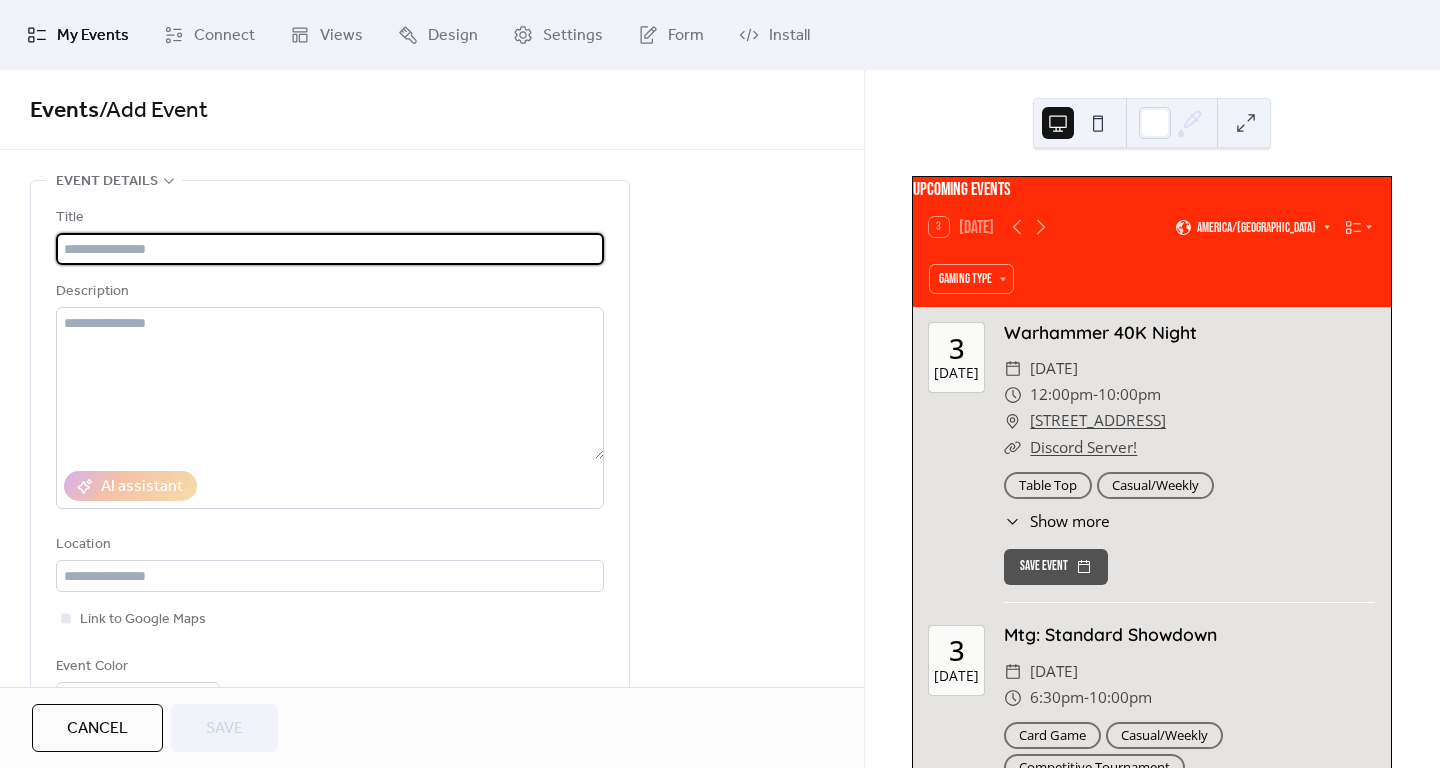 paste on "**********" 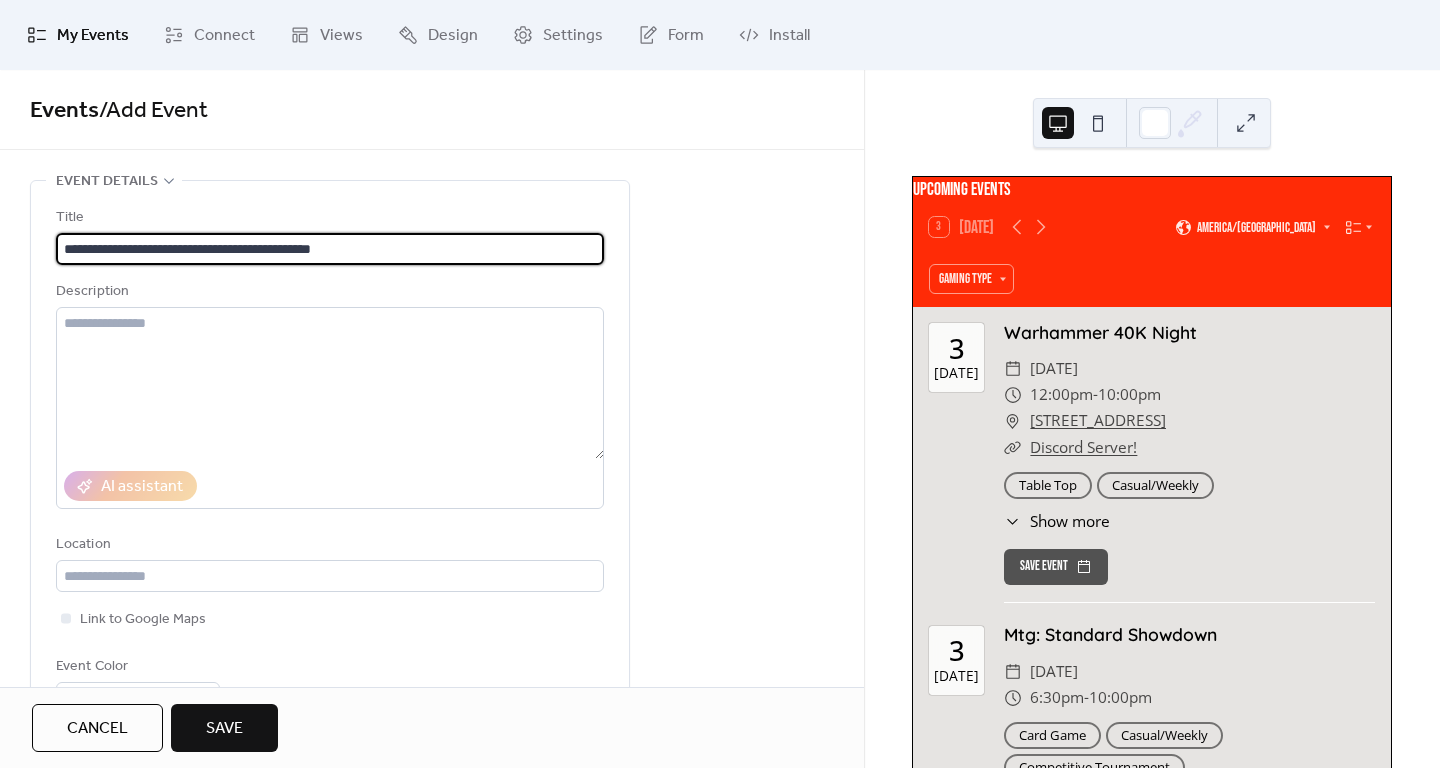 type on "**********" 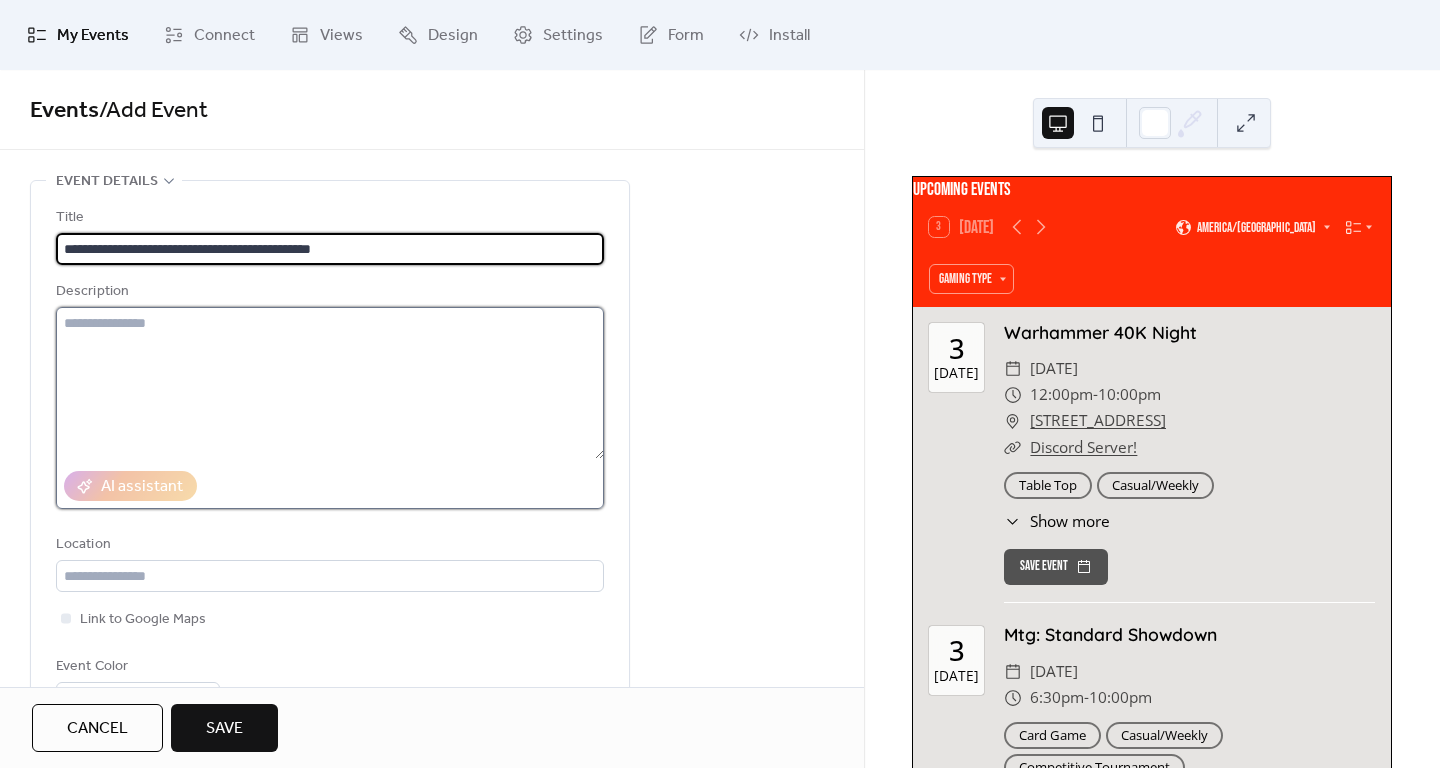 click at bounding box center (330, 383) 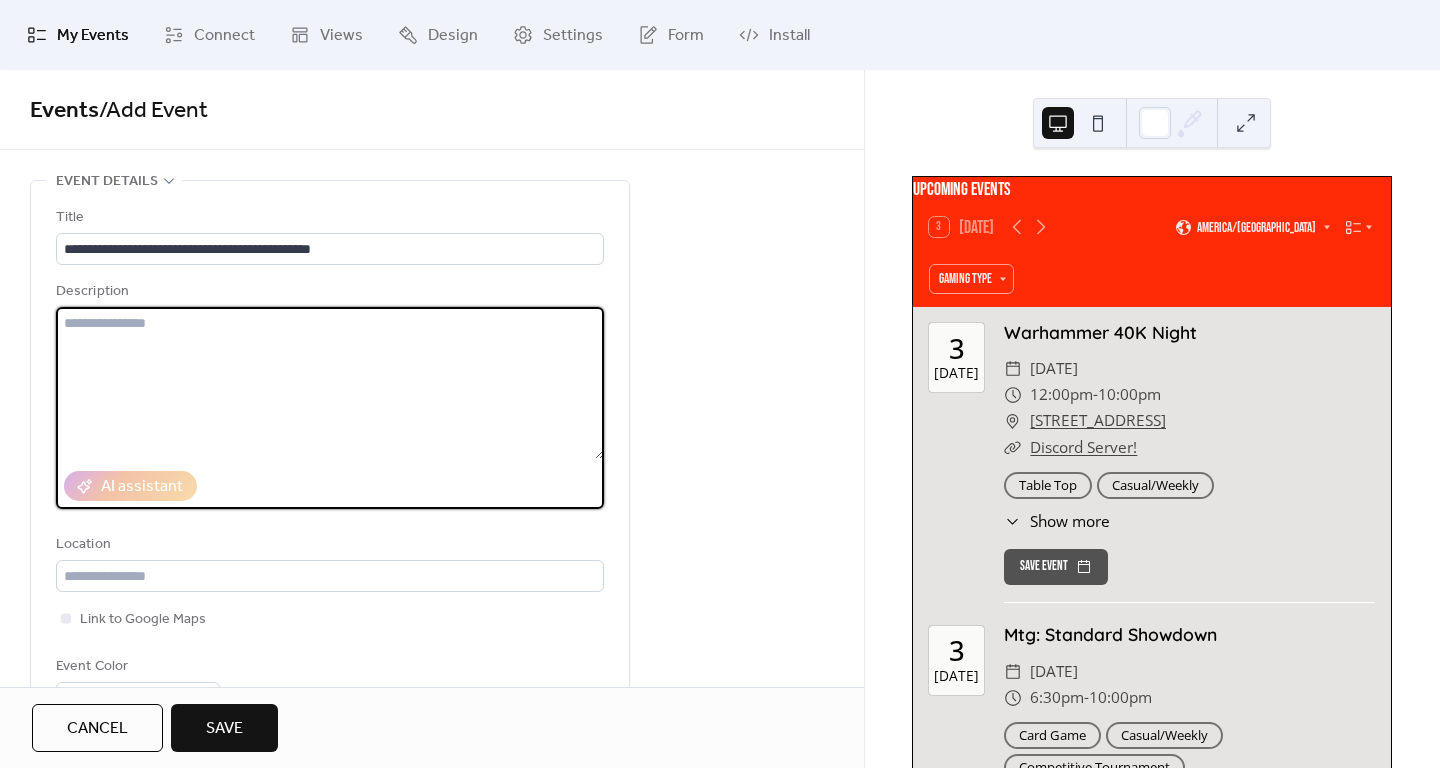 paste on "**********" 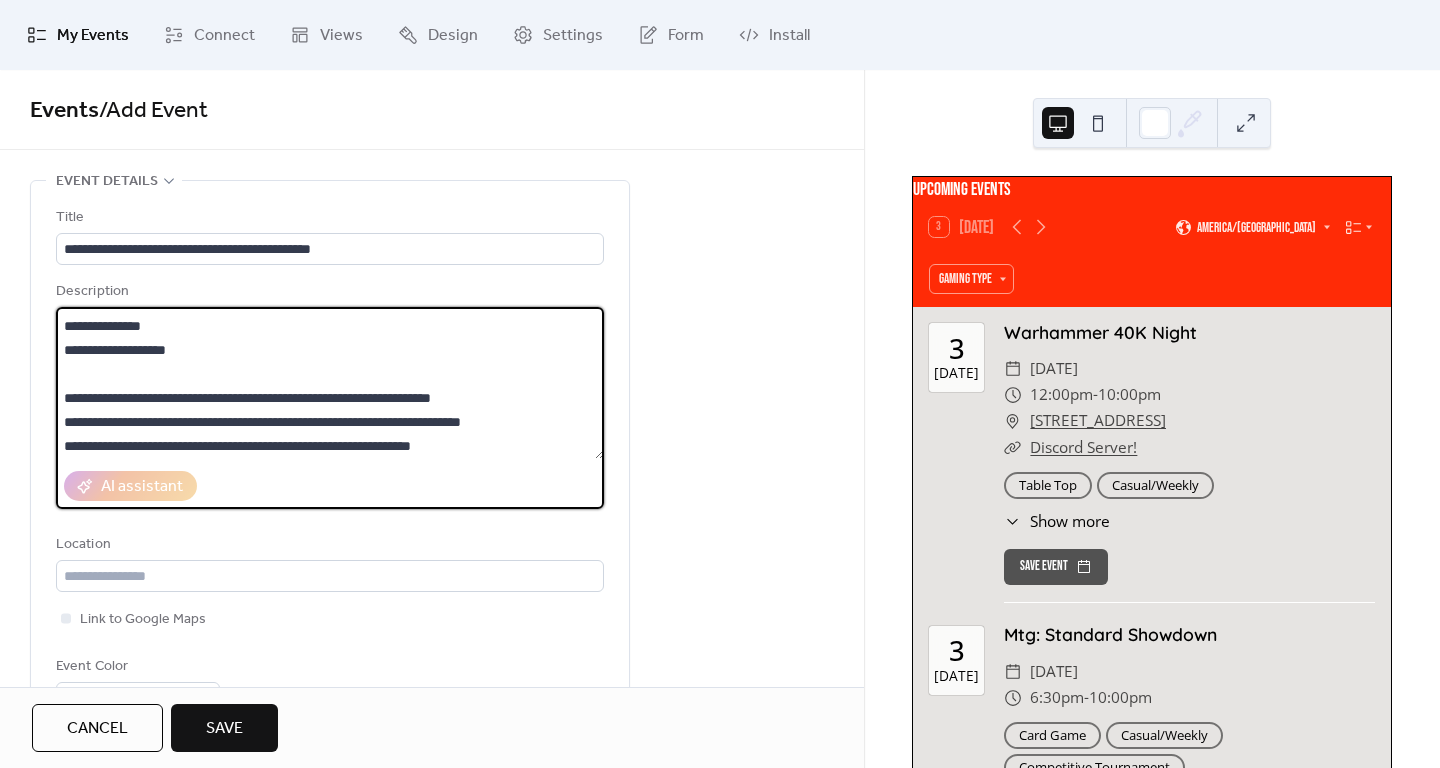 scroll, scrollTop: 24, scrollLeft: 0, axis: vertical 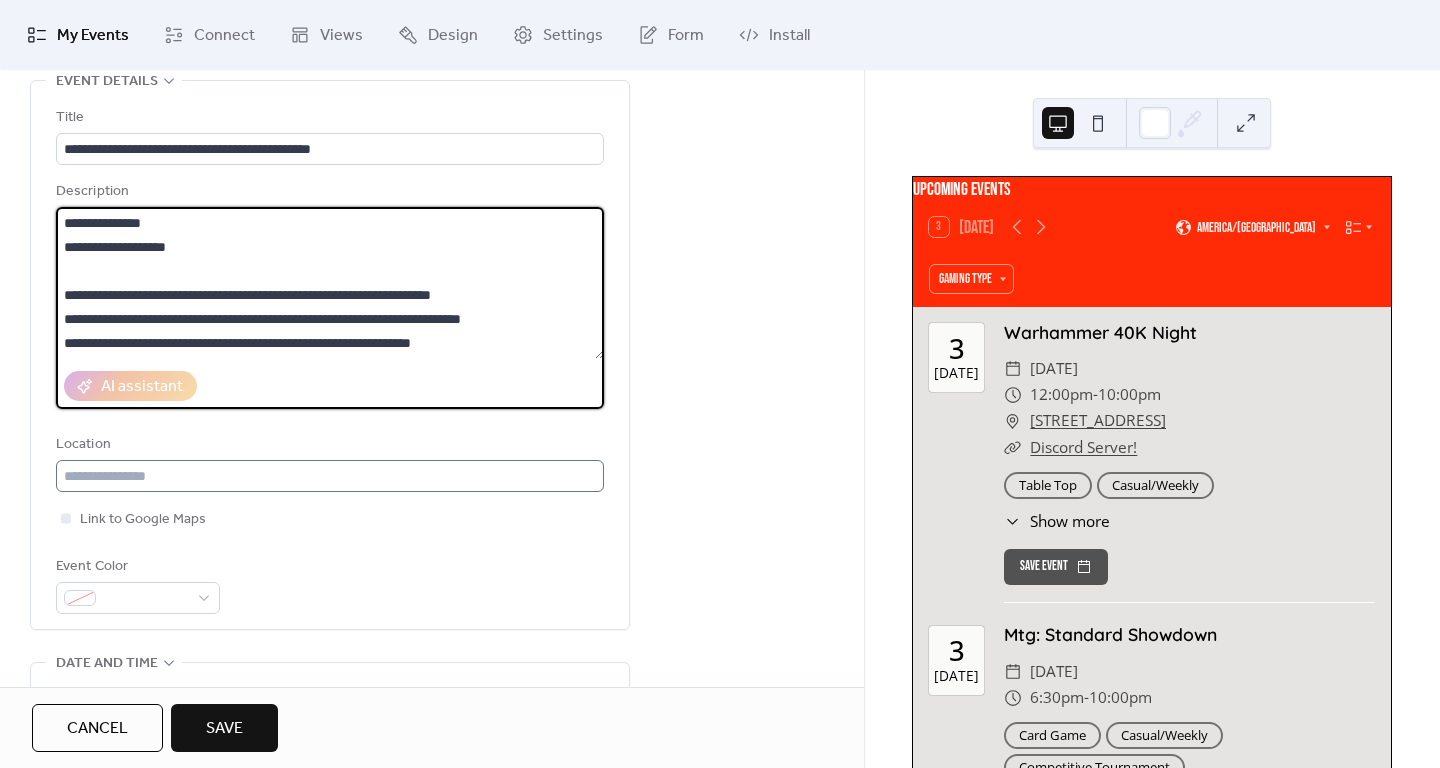 type on "**********" 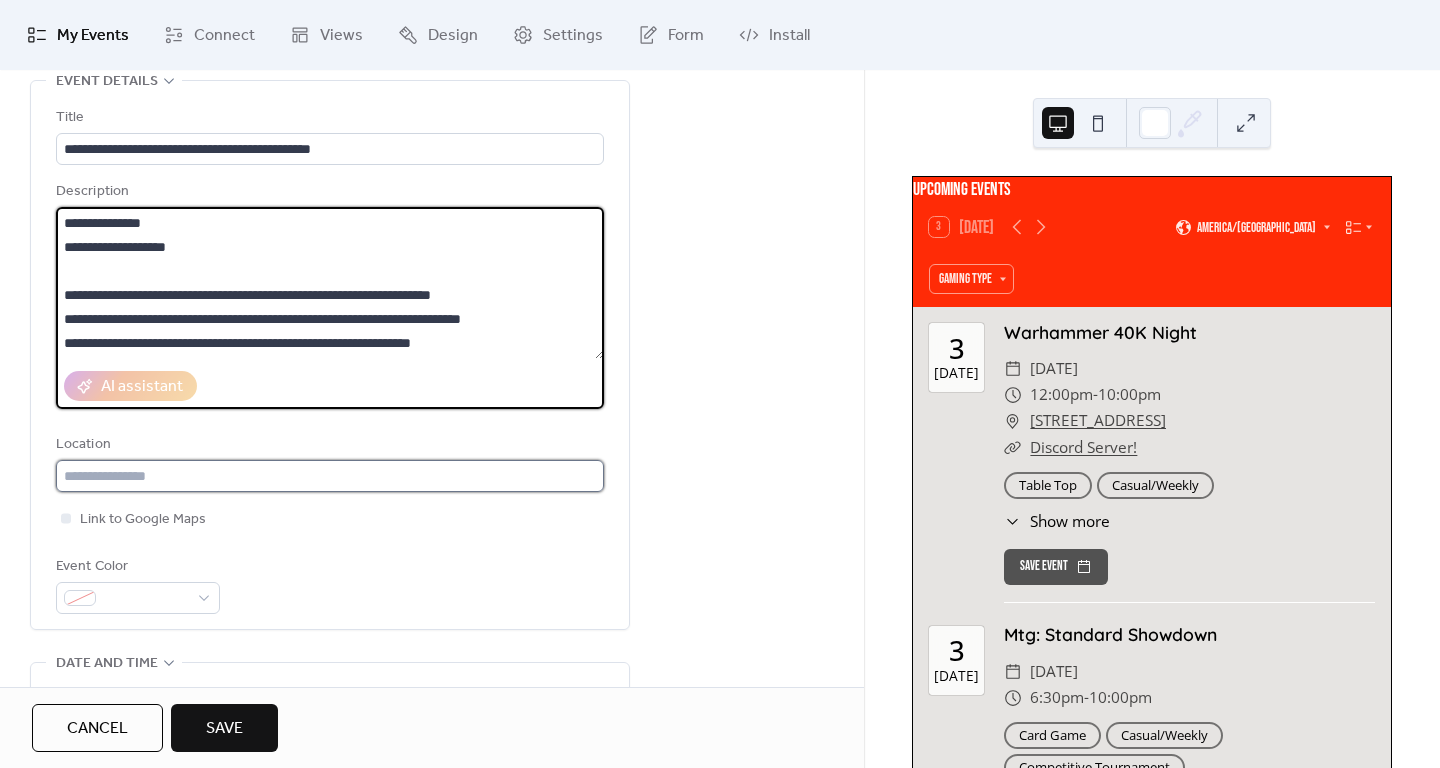 click at bounding box center [330, 476] 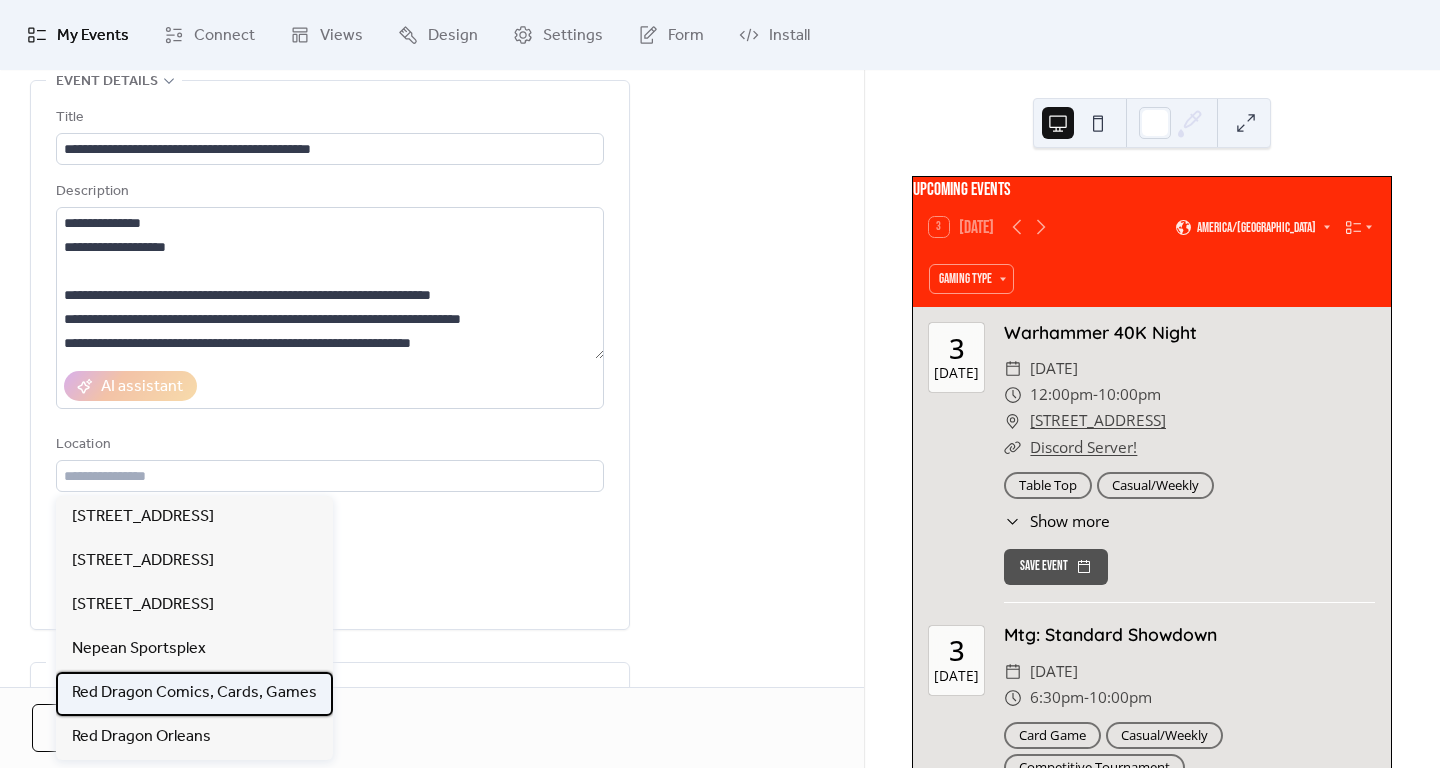 click on "Red Dragon Comics, Cards, Games" at bounding box center [194, 693] 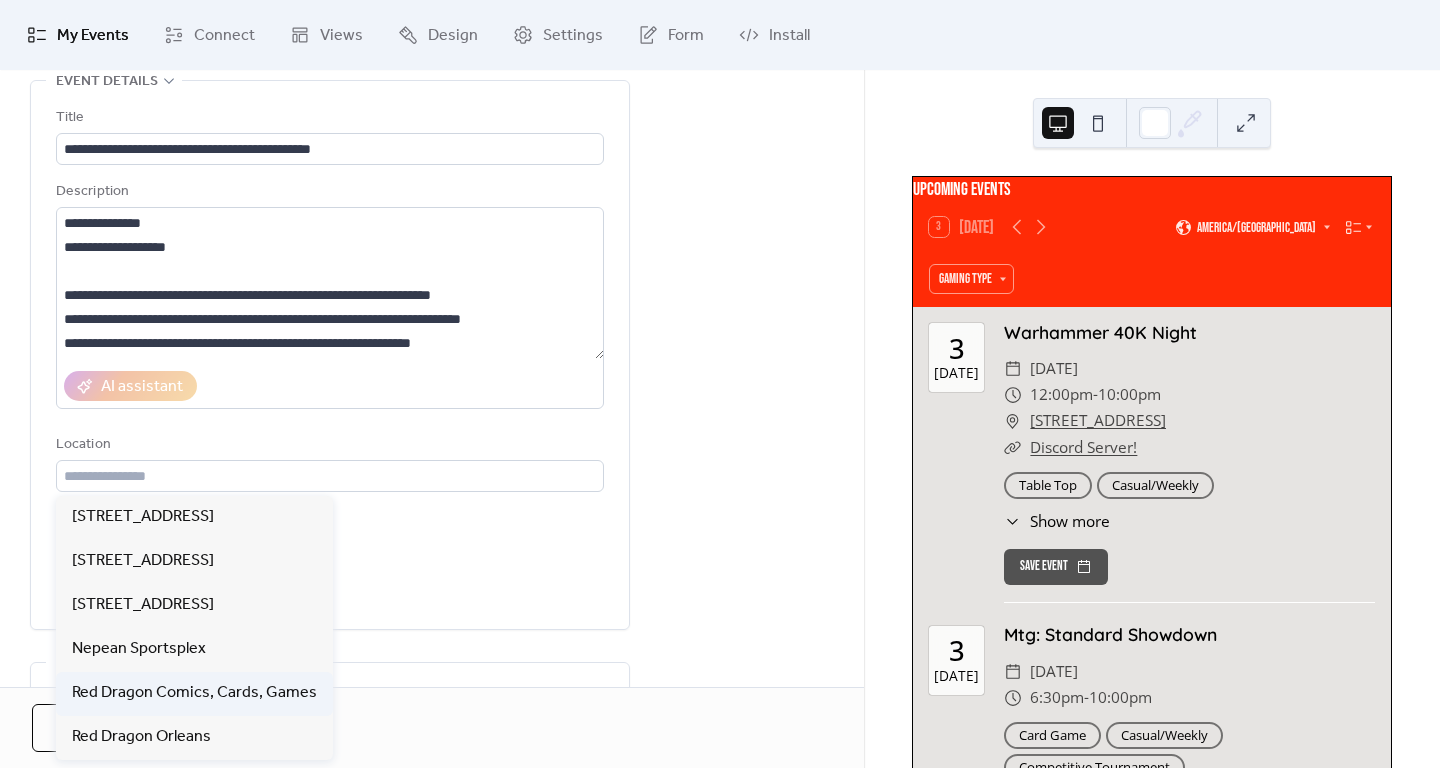 type on "**********" 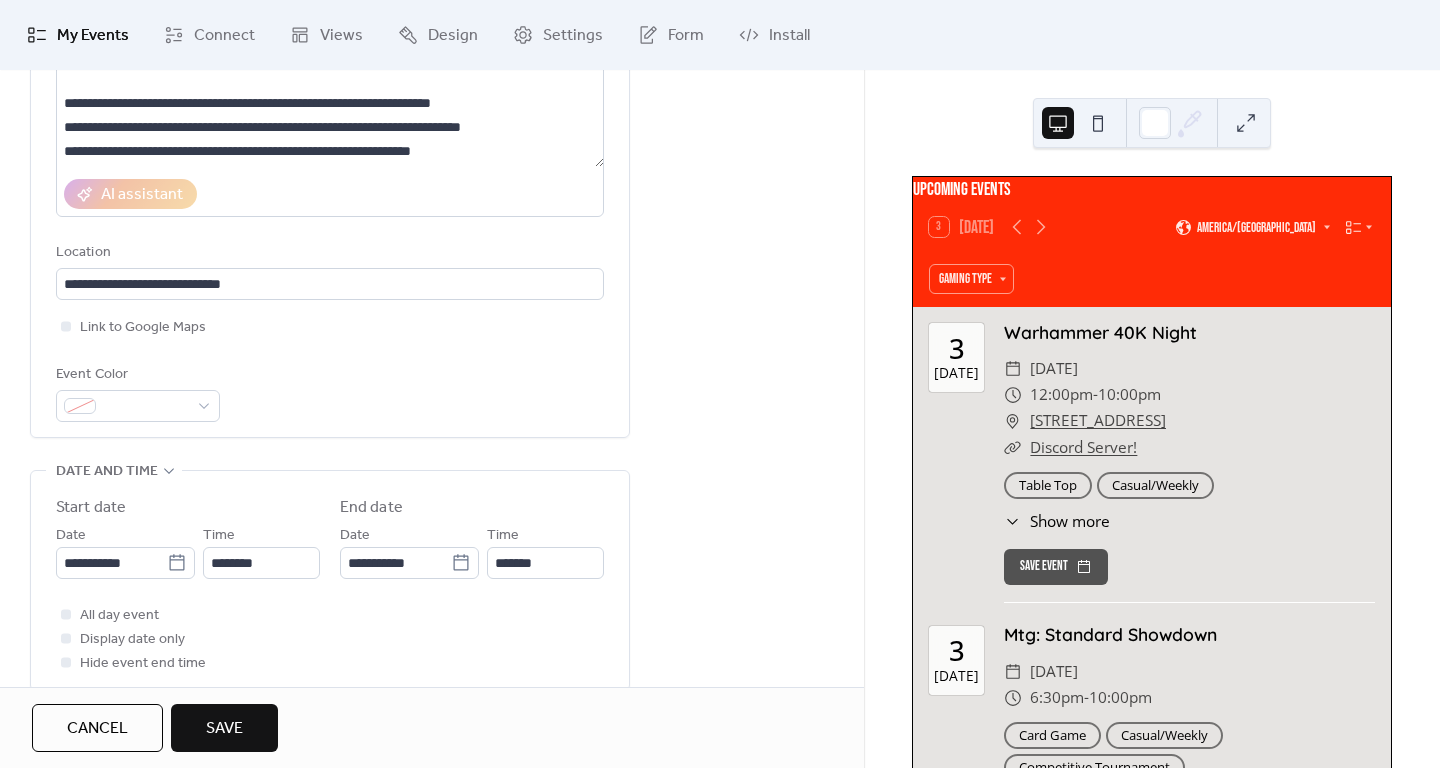 scroll, scrollTop: 300, scrollLeft: 0, axis: vertical 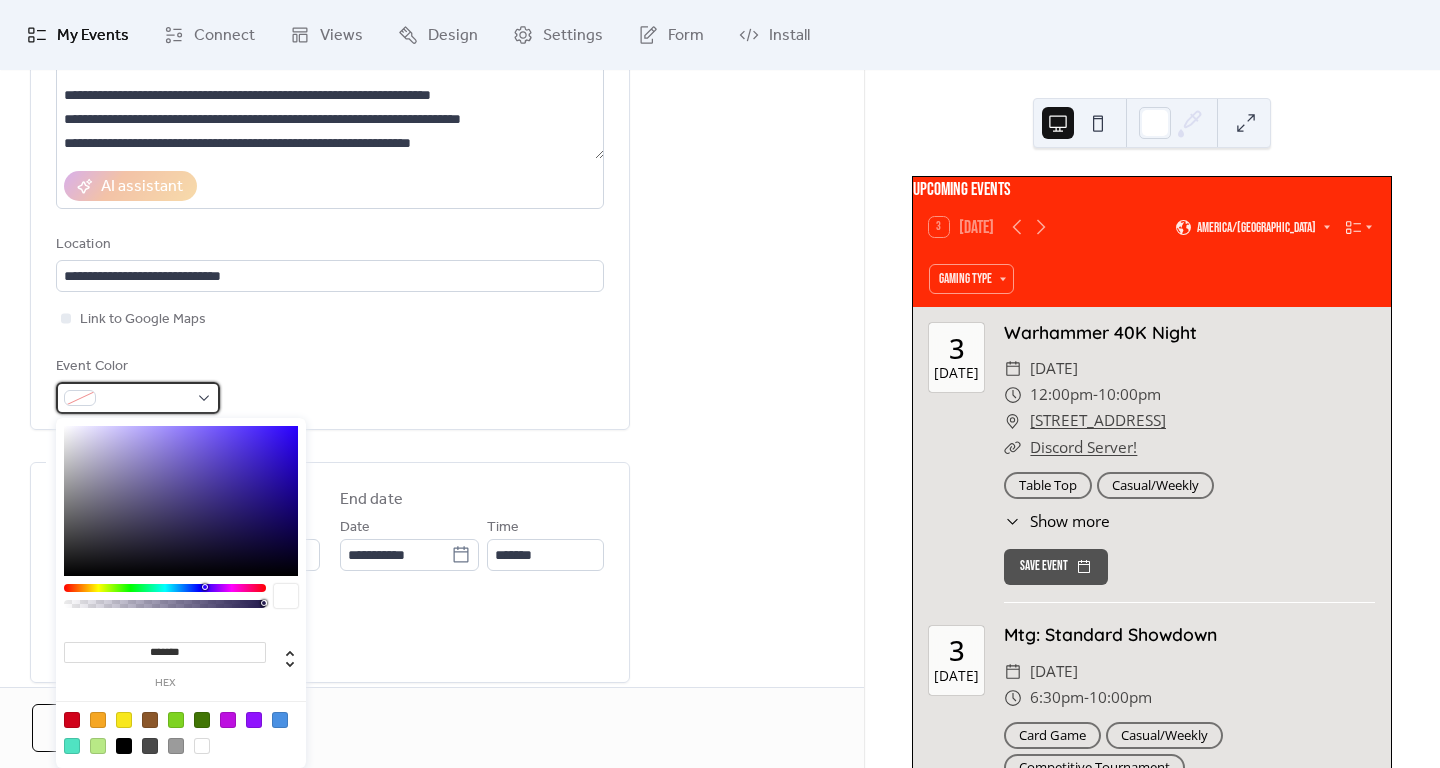 click at bounding box center [146, 399] 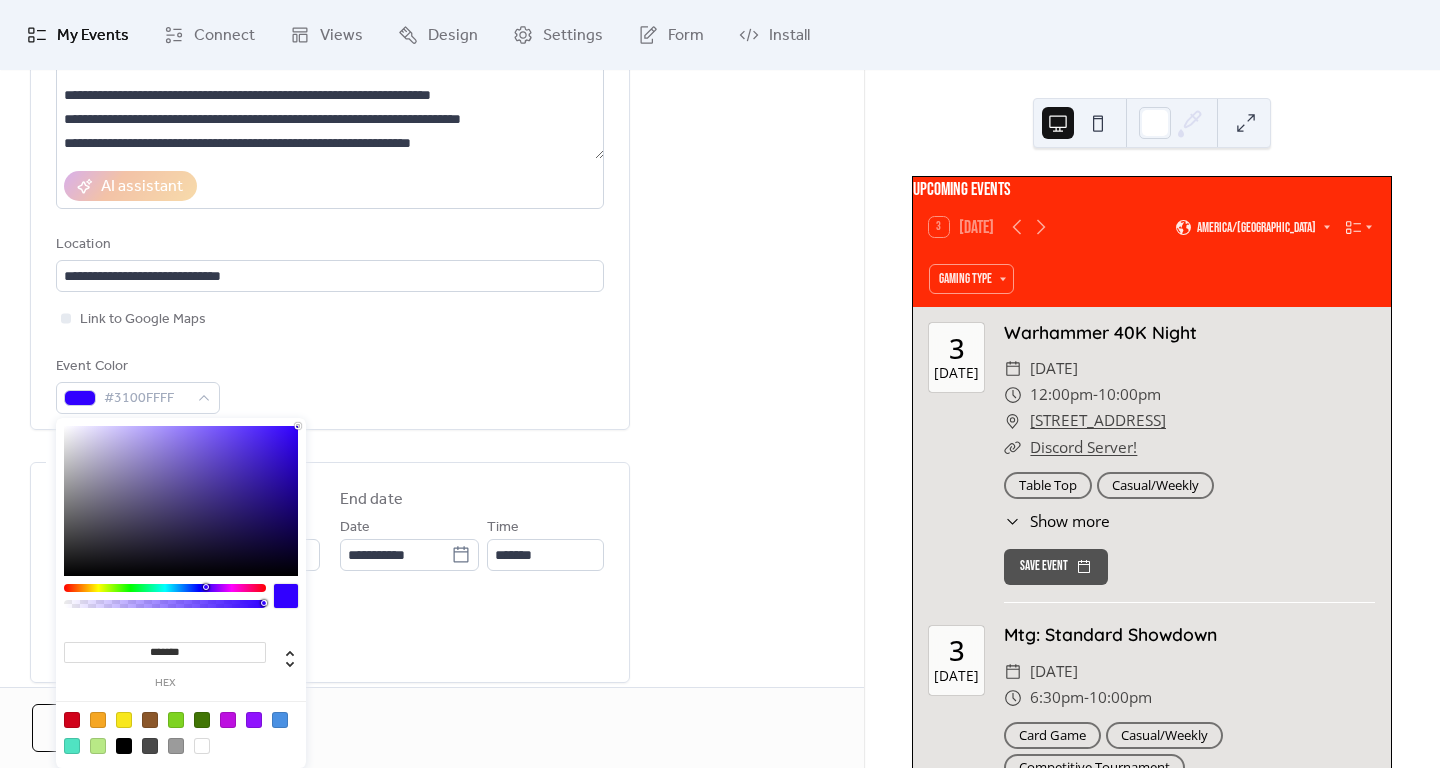 drag, startPoint x: 297, startPoint y: 430, endPoint x: 314, endPoint y: 401, distance: 33.61547 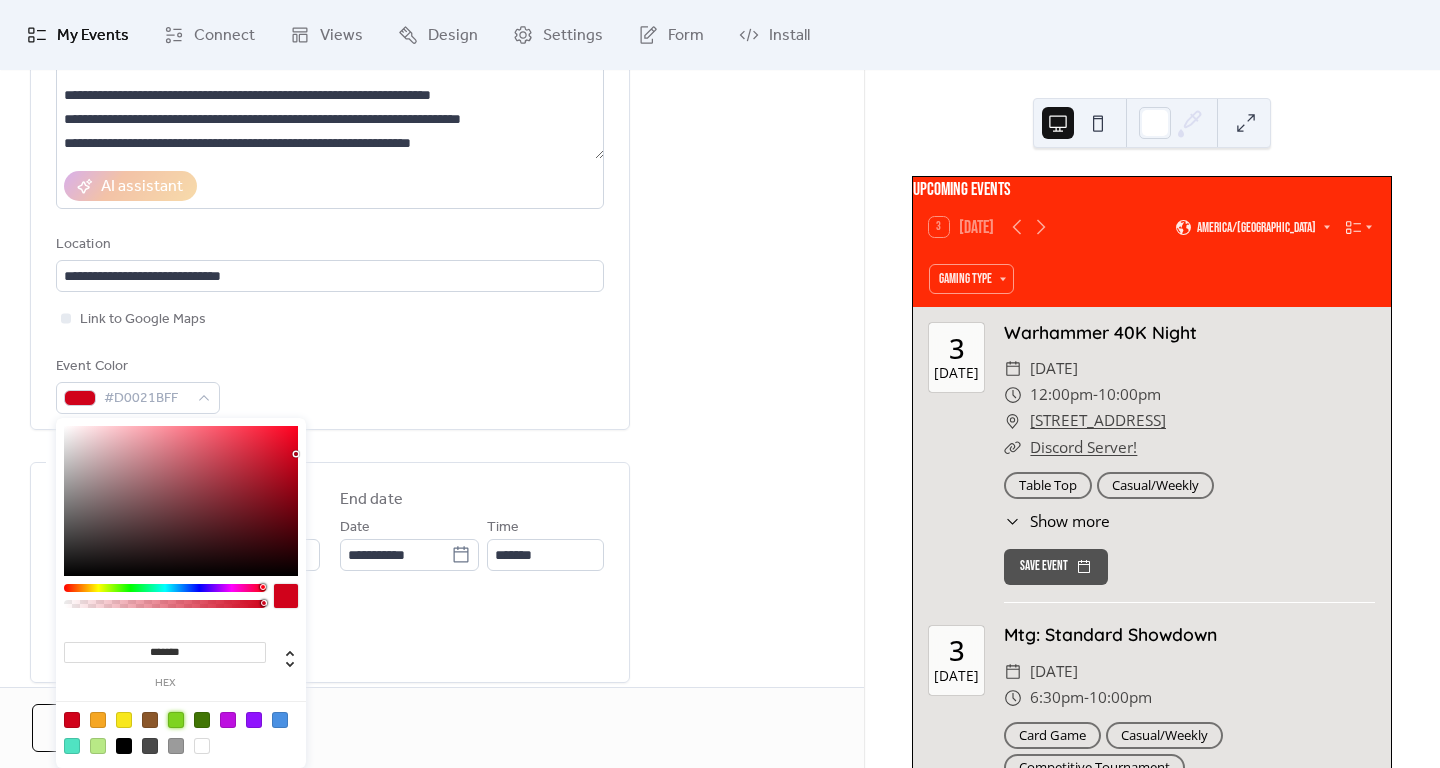 click at bounding box center [176, 720] 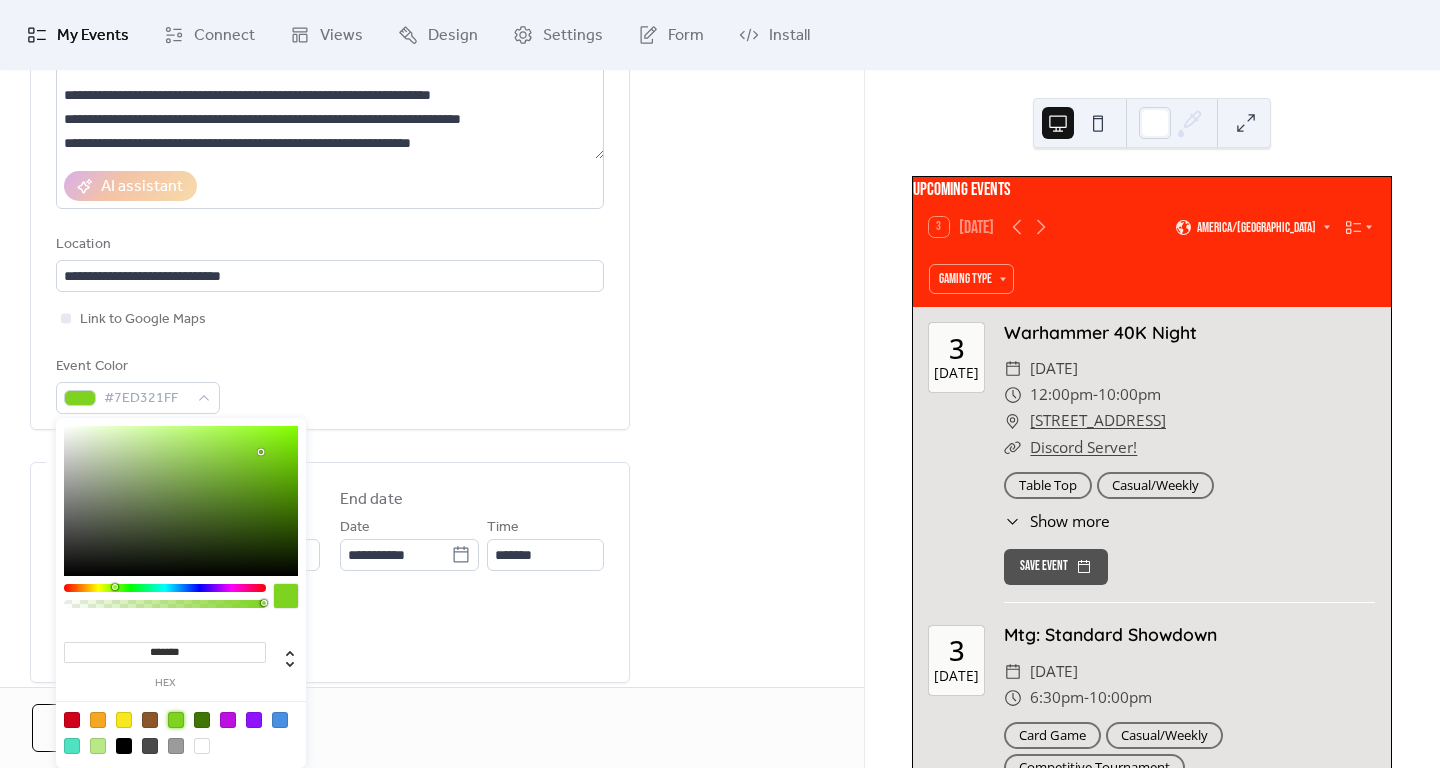 click on "Event Color #7ED321FF" at bounding box center (330, 384) 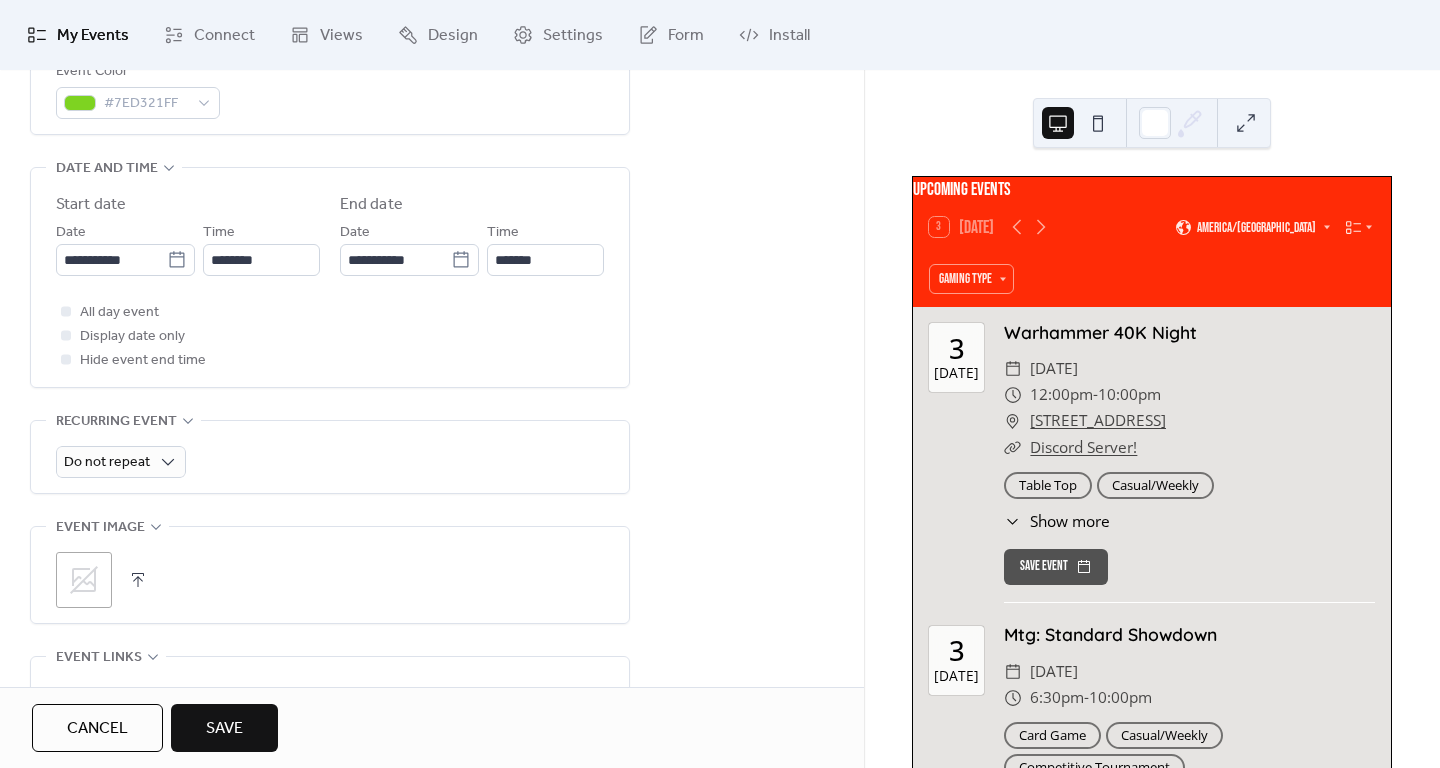 scroll, scrollTop: 600, scrollLeft: 0, axis: vertical 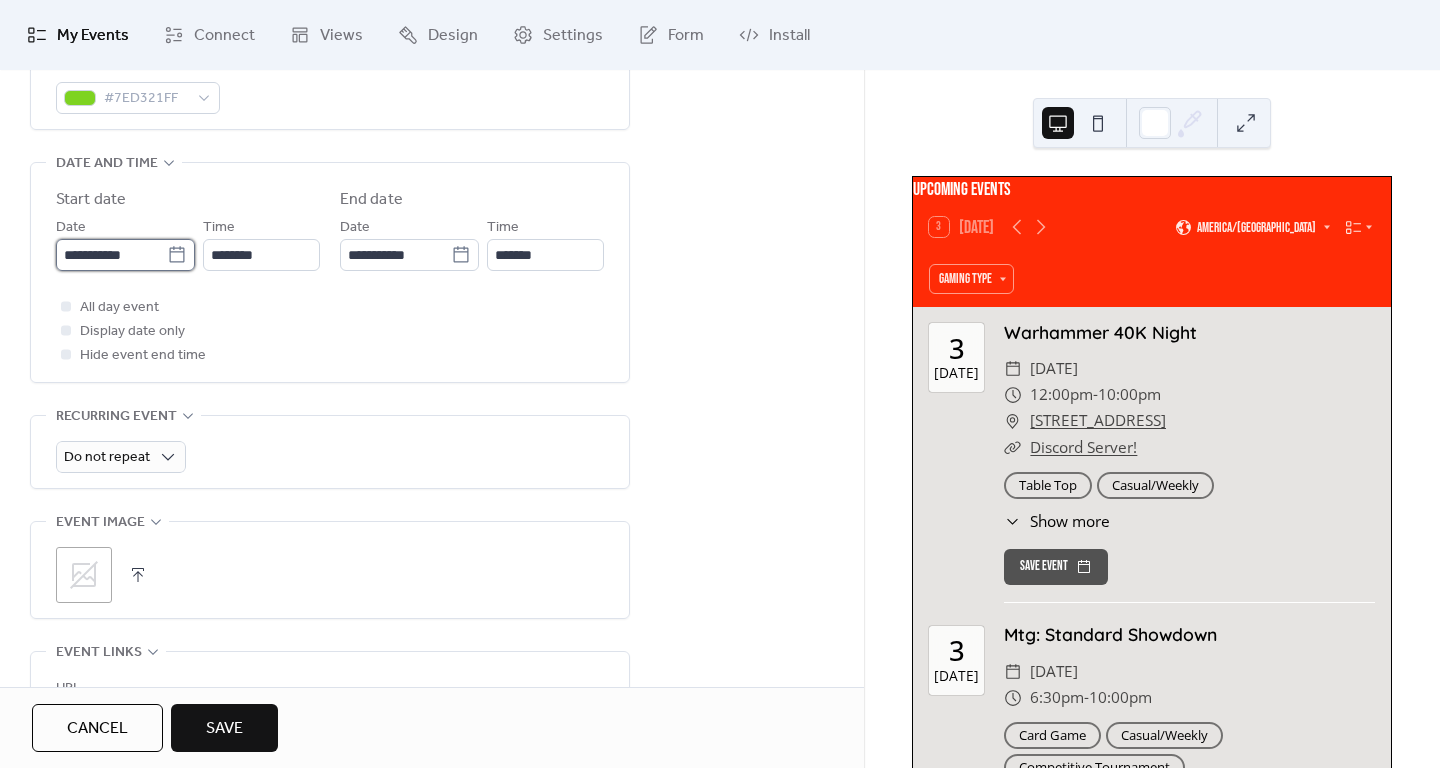 click on "**********" at bounding box center [111, 255] 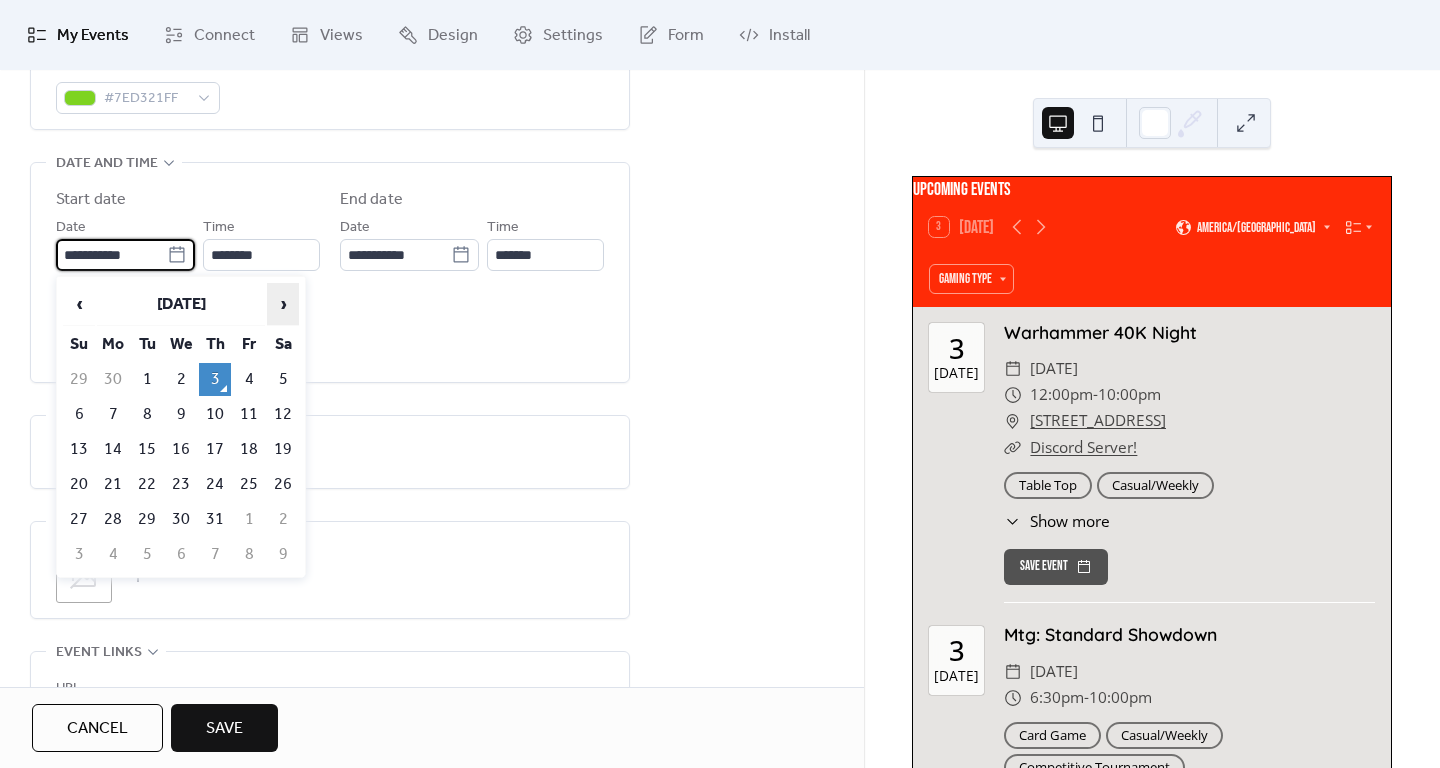 click on "›" at bounding box center [283, 304] 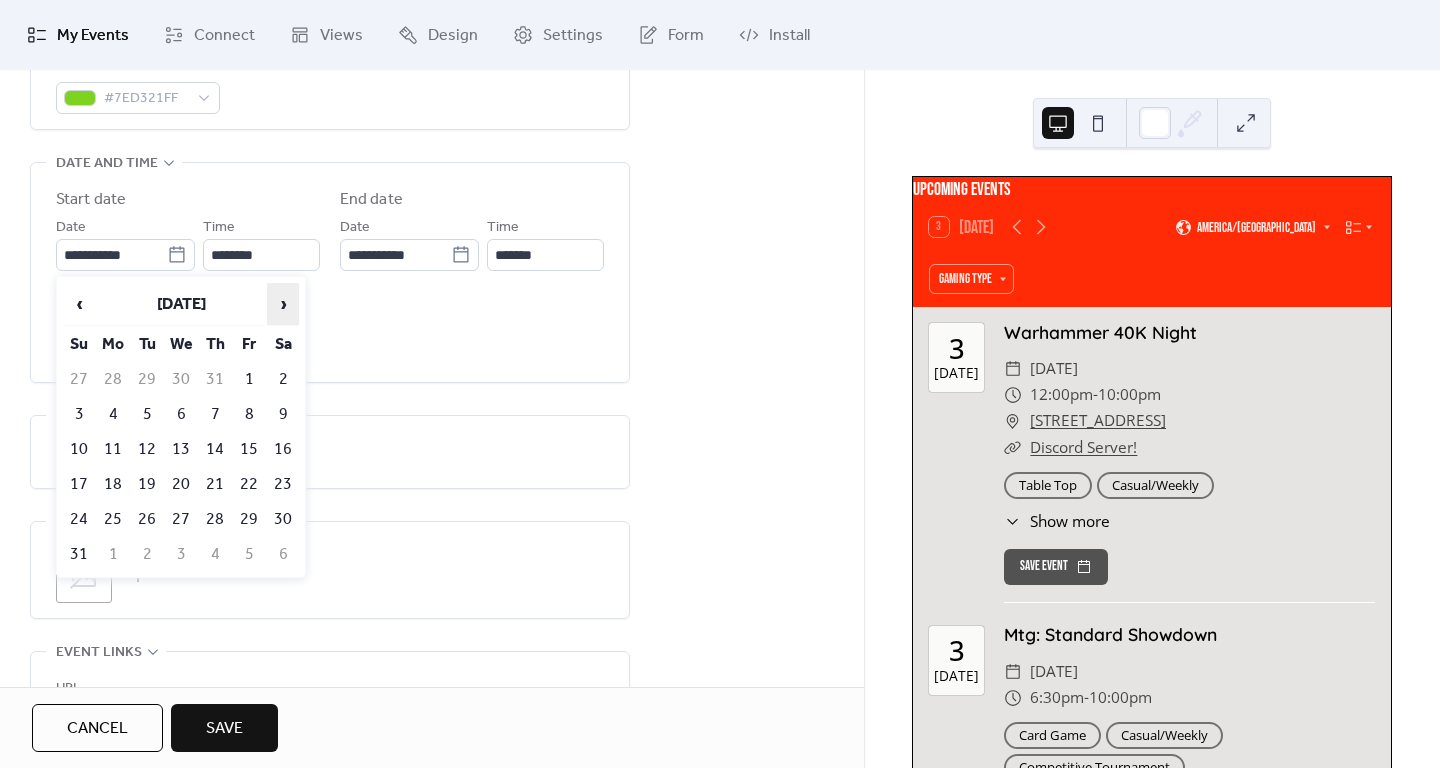 click on "›" at bounding box center (283, 304) 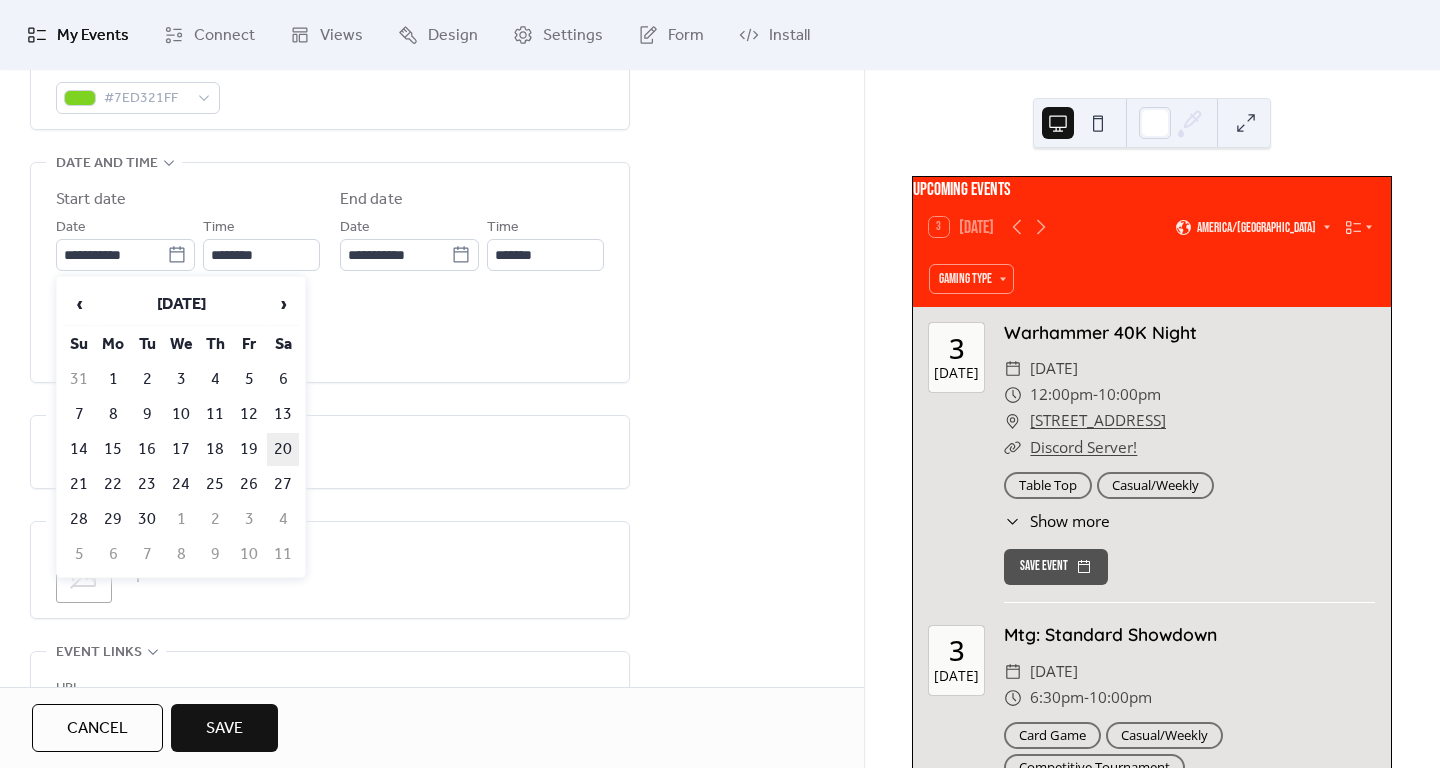 click on "20" at bounding box center [283, 449] 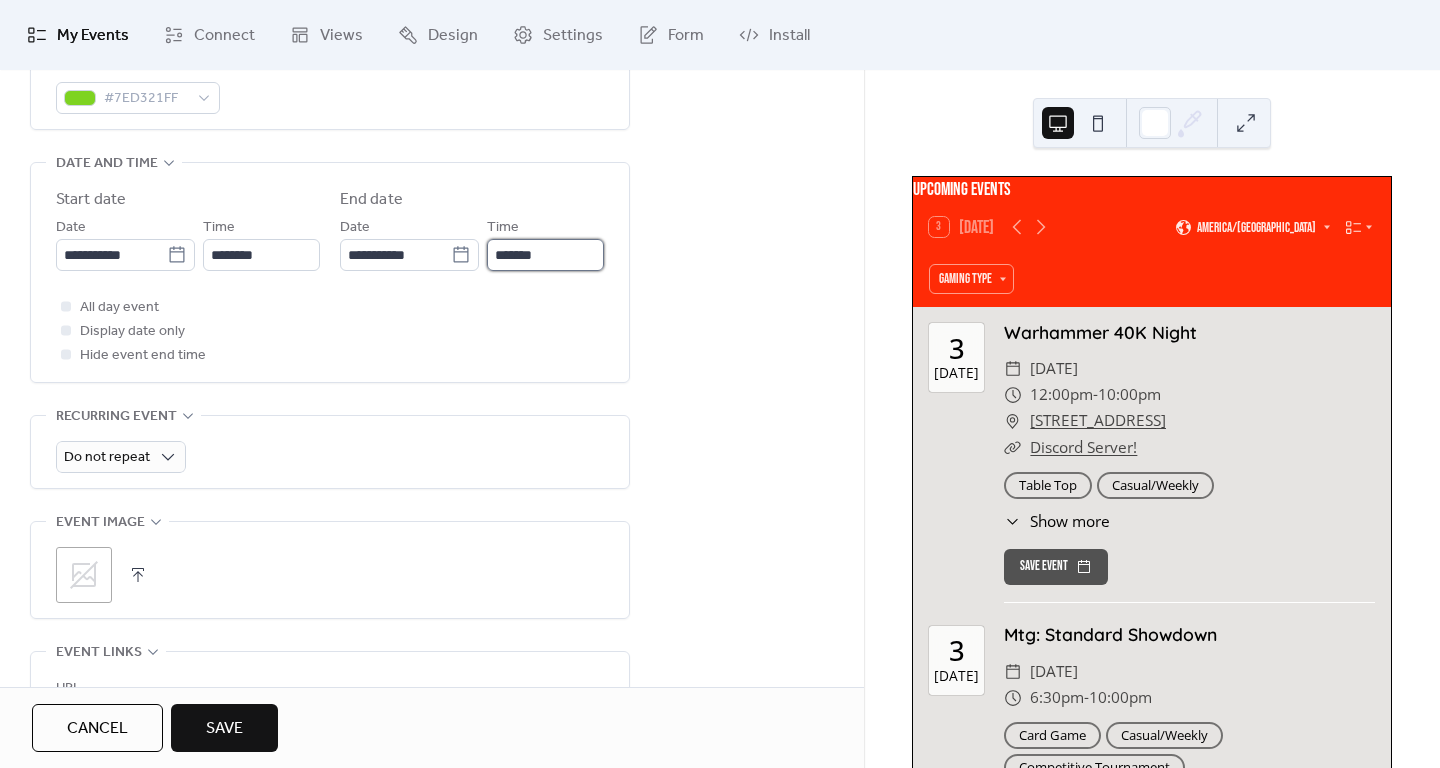 click on "*******" at bounding box center [545, 255] 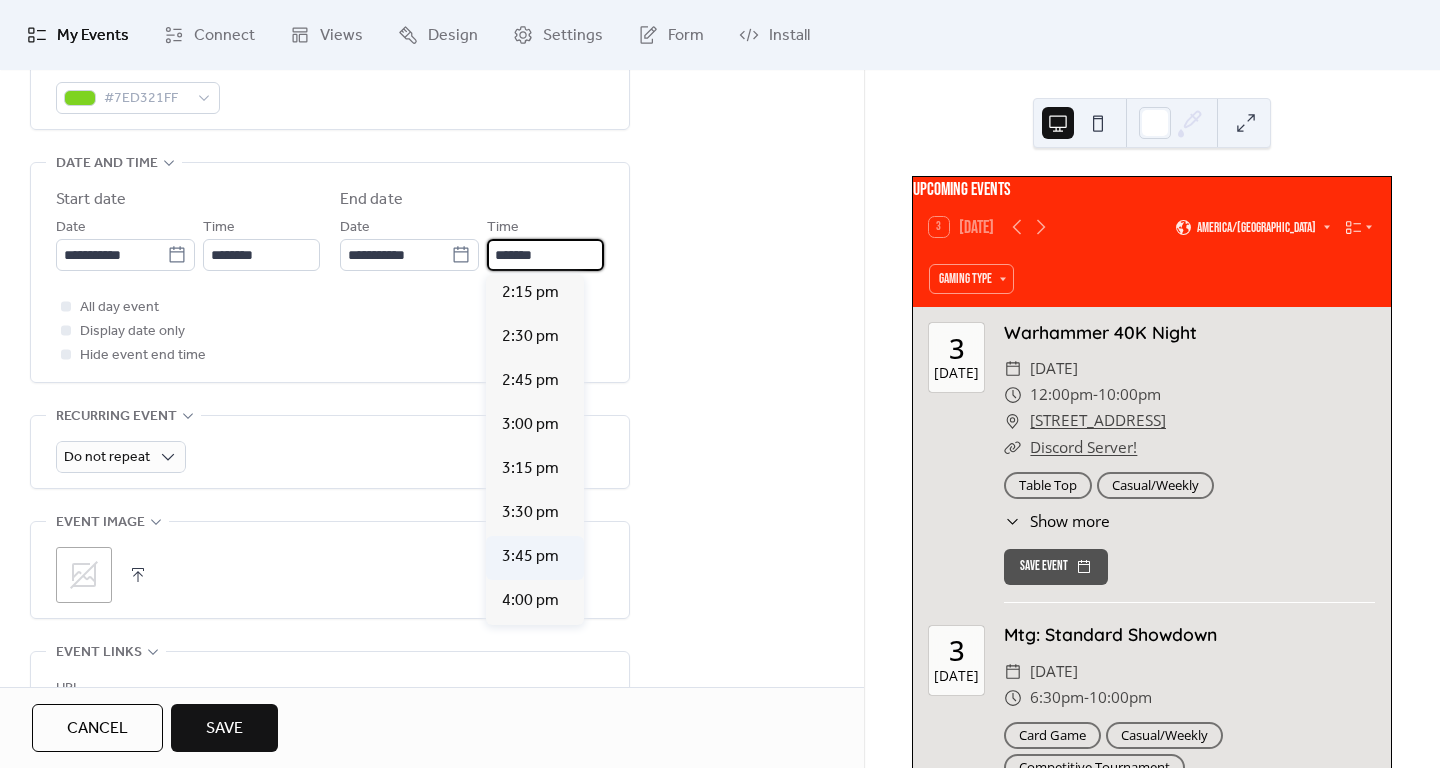 scroll, scrollTop: 400, scrollLeft: 0, axis: vertical 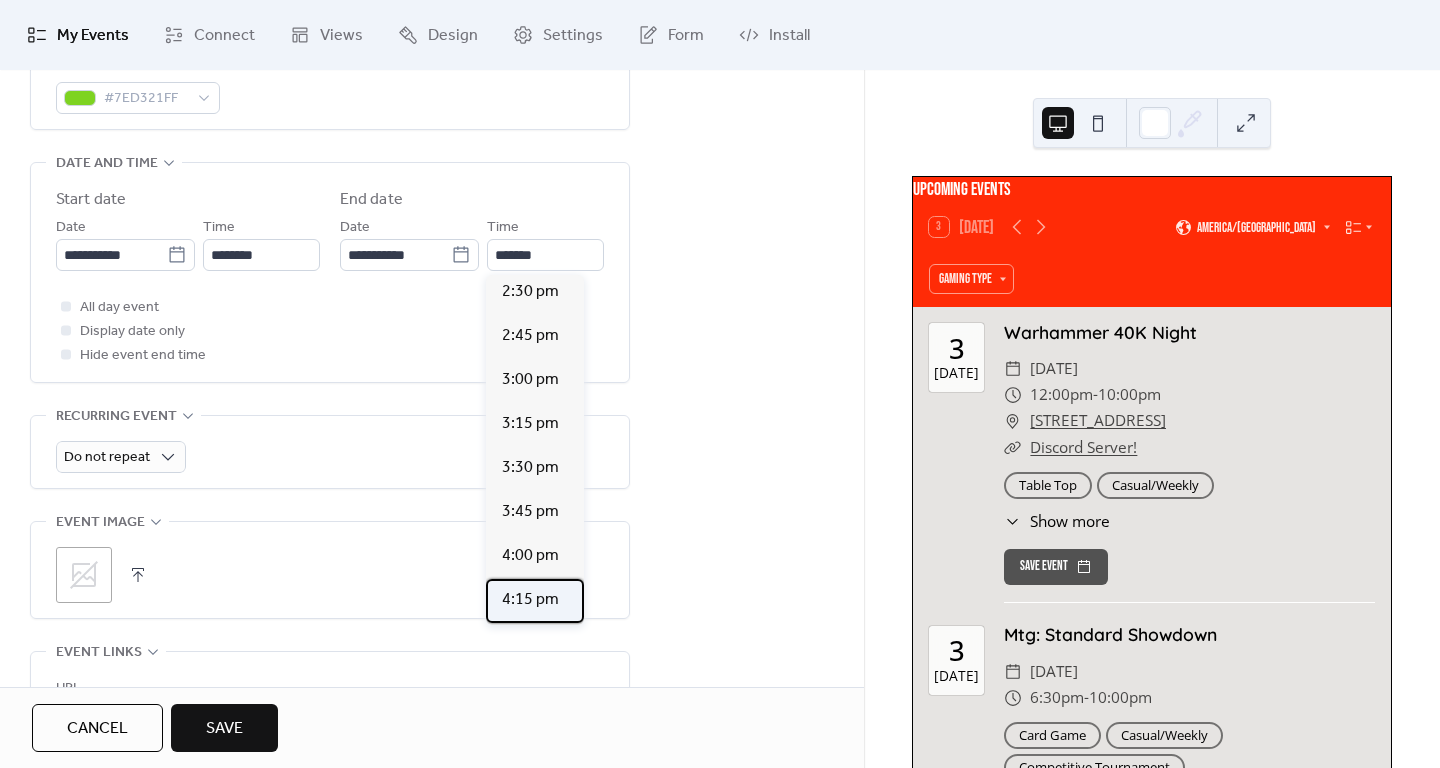 click on "4:15 pm" at bounding box center (530, 600) 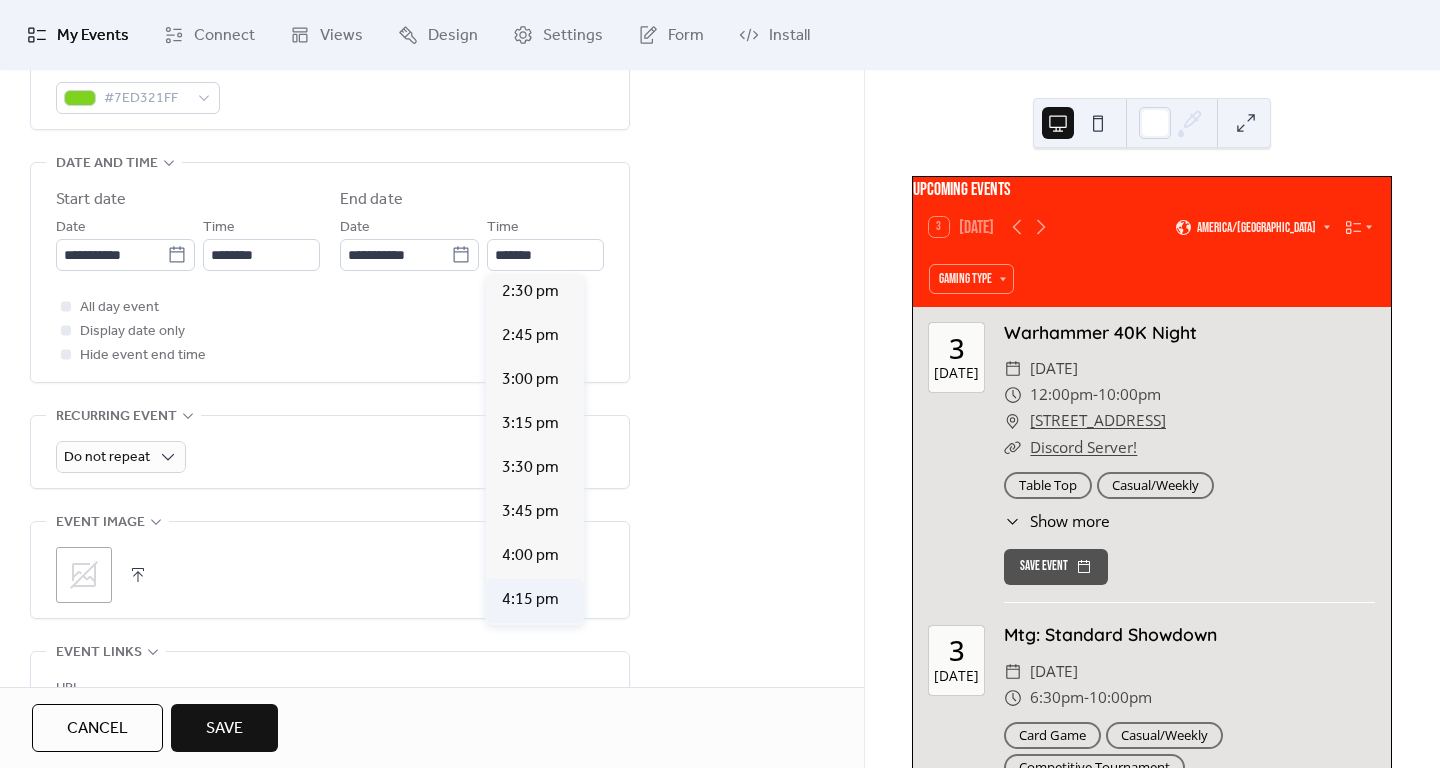 type on "*******" 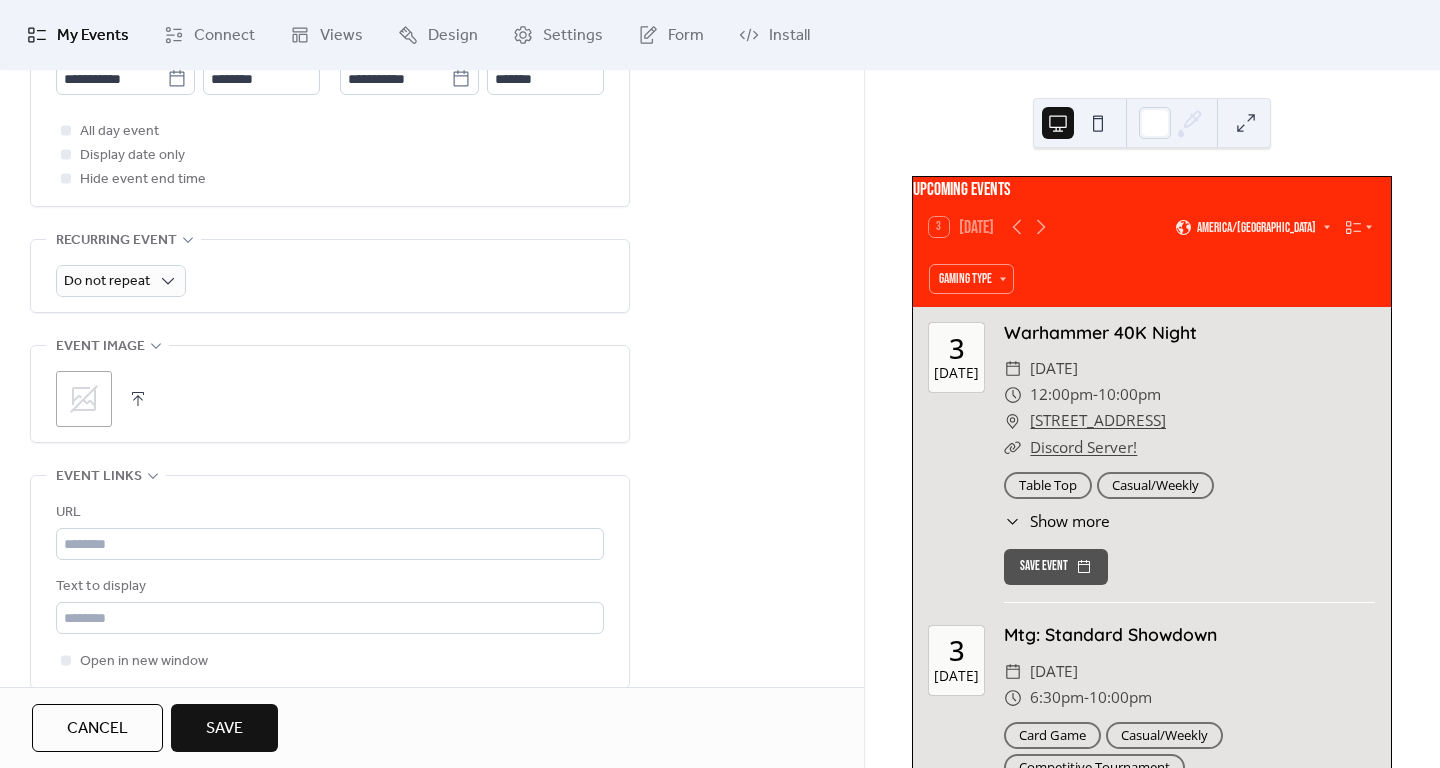 scroll, scrollTop: 800, scrollLeft: 0, axis: vertical 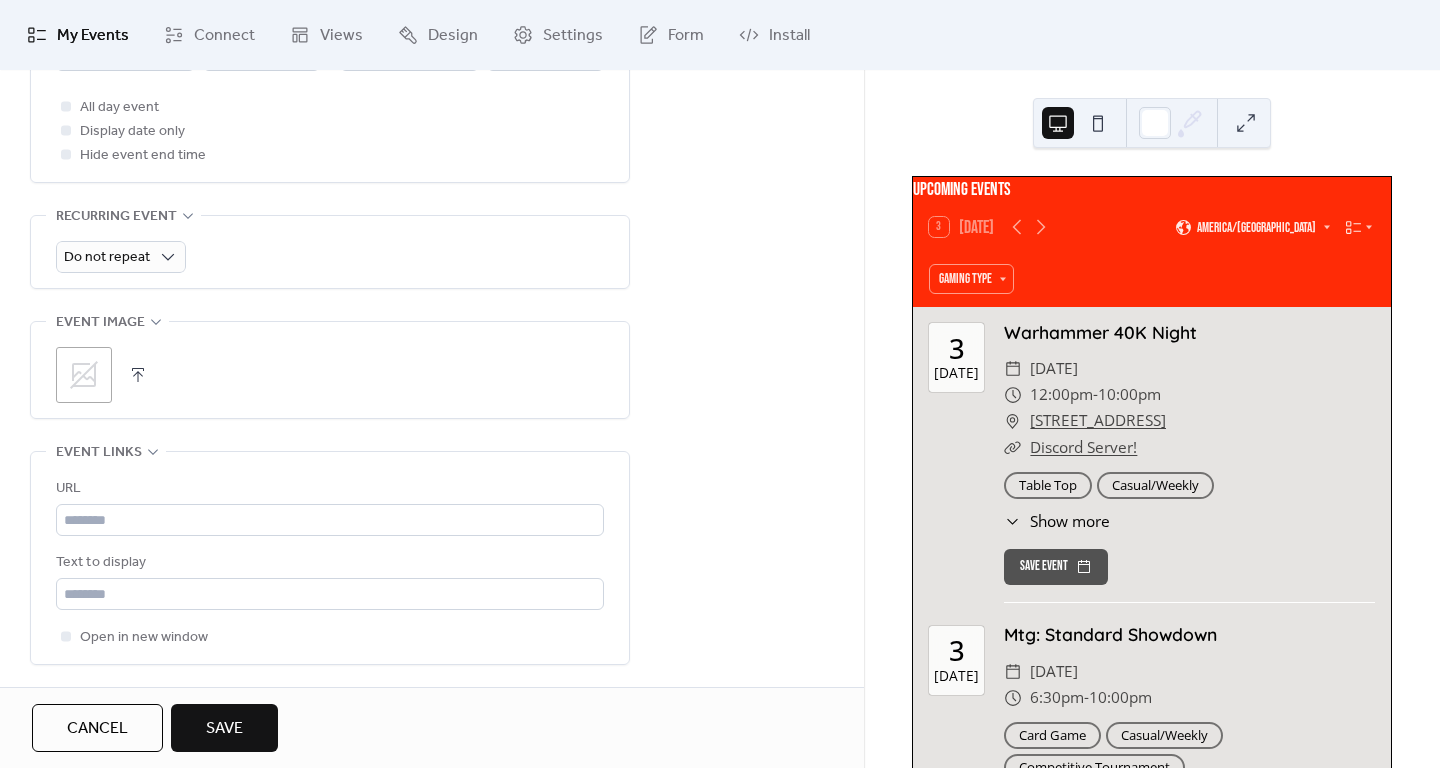 click at bounding box center (138, 375) 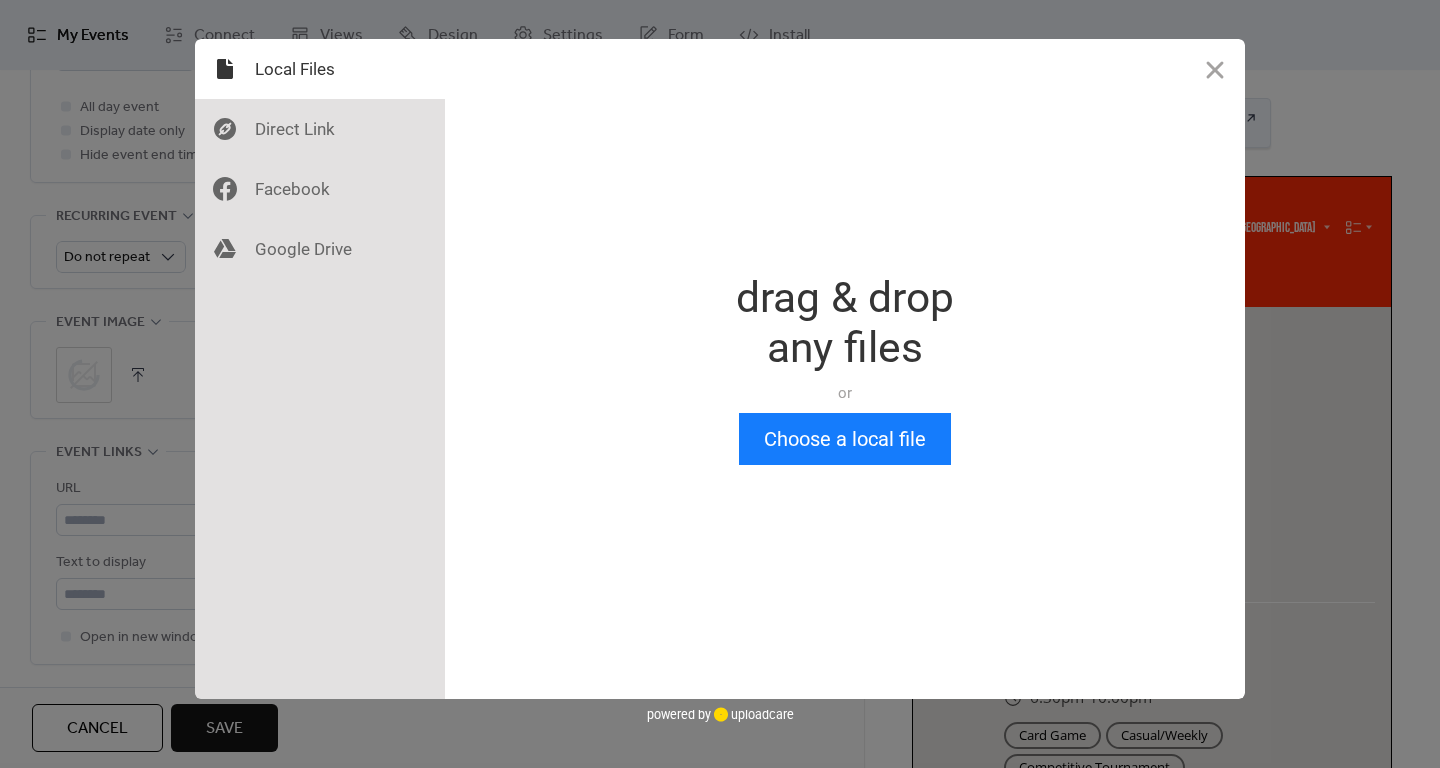 click on "Drop a file here drag & drop any files or Upload files from your computer Choose a local file or choose from" at bounding box center [845, 369] 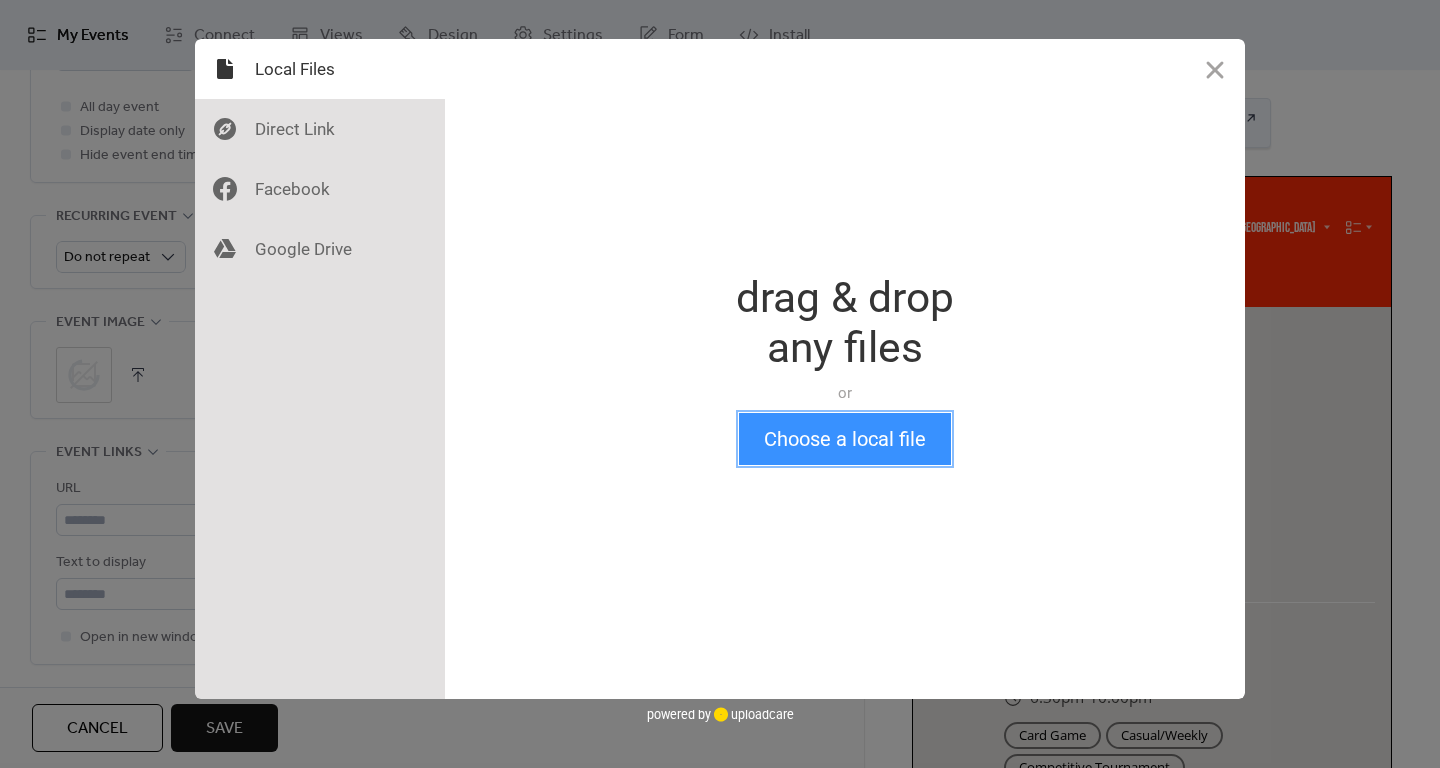 click on "Choose a local file" at bounding box center (845, 439) 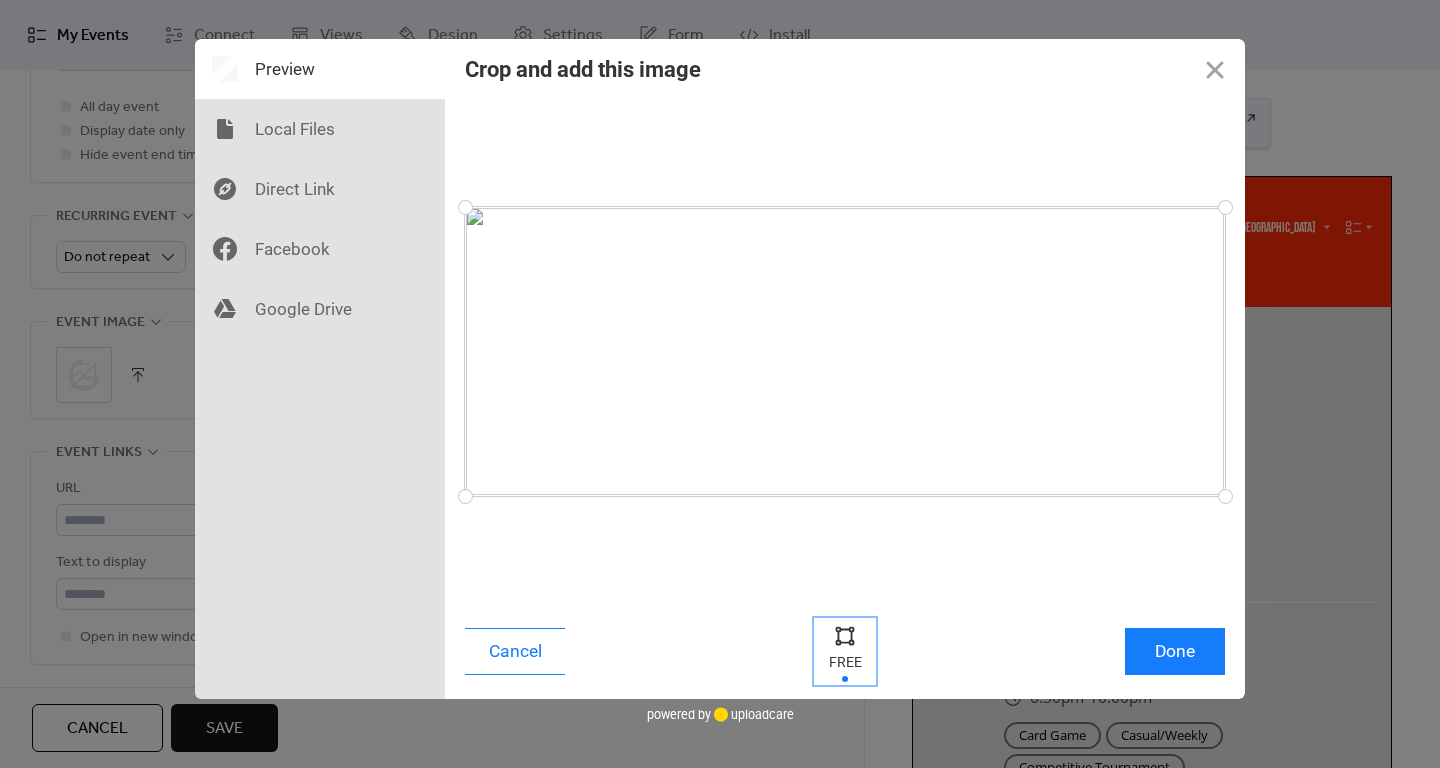 click 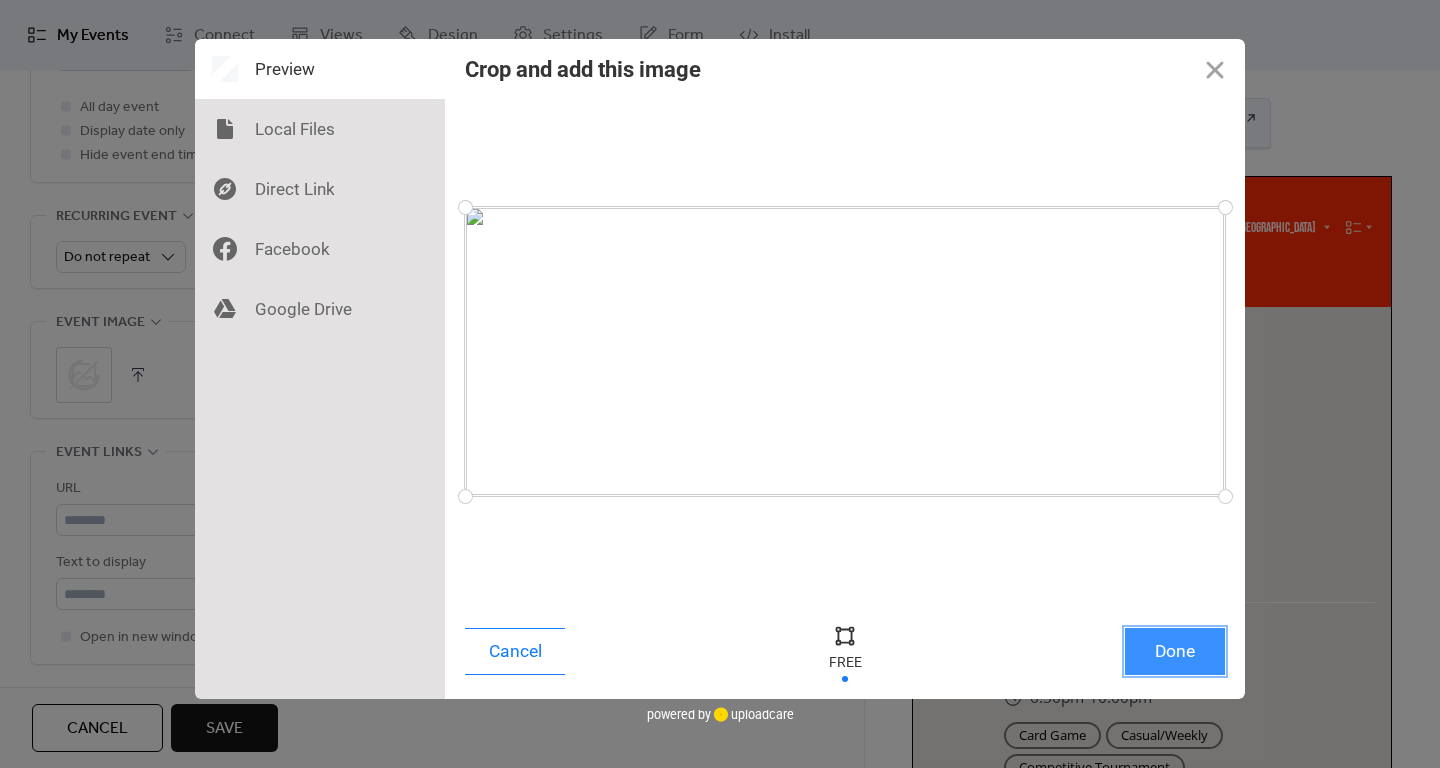 click on "Done" at bounding box center [1175, 651] 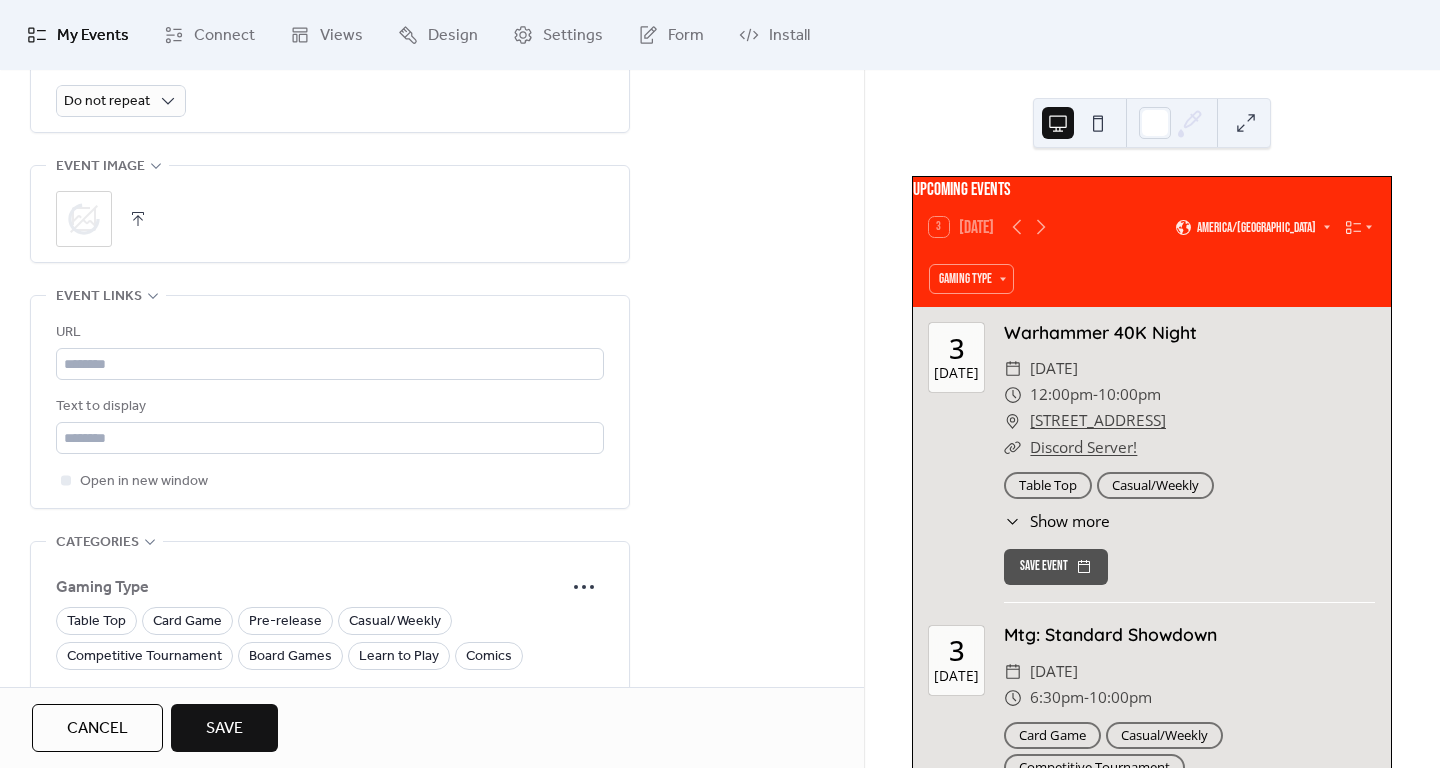 scroll, scrollTop: 1000, scrollLeft: 0, axis: vertical 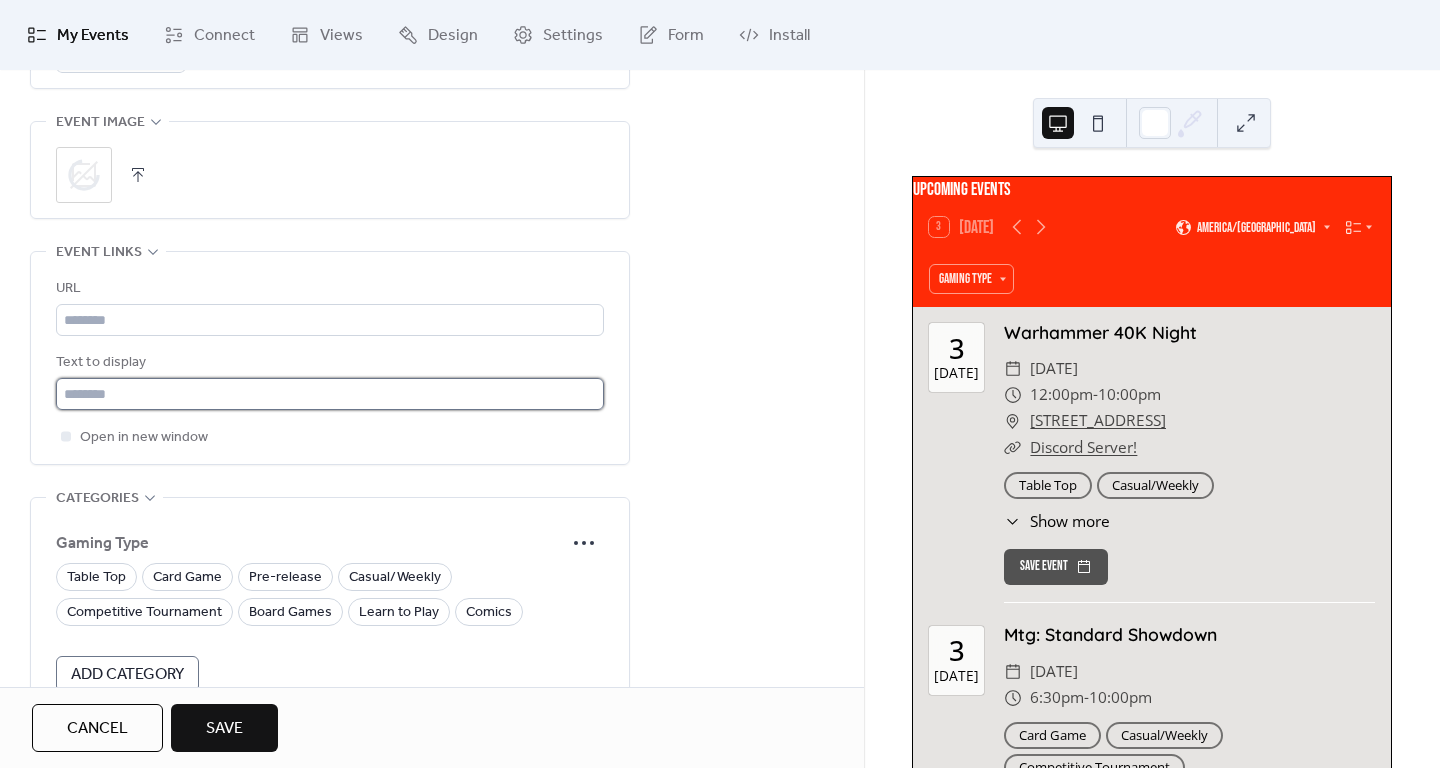 click at bounding box center (330, 394) 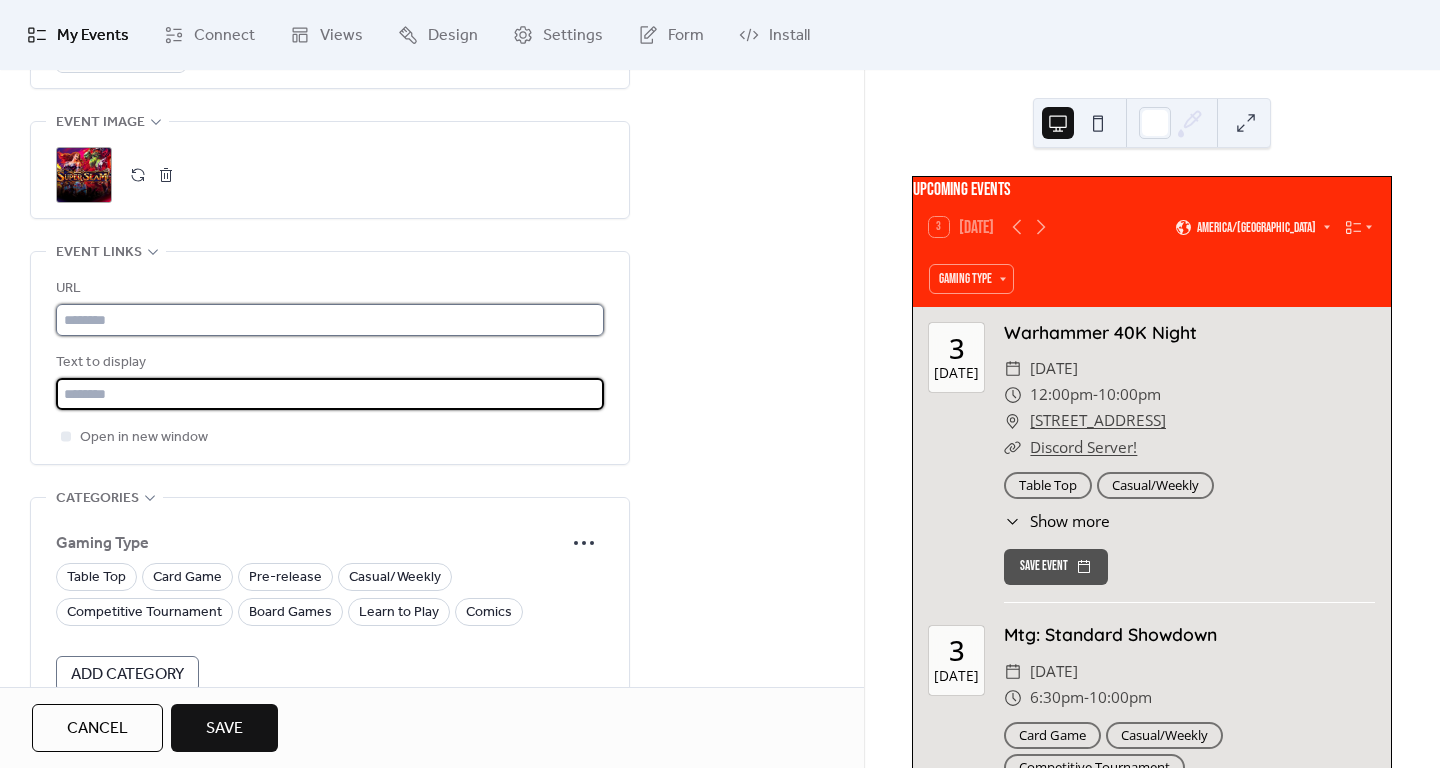 click at bounding box center (330, 320) 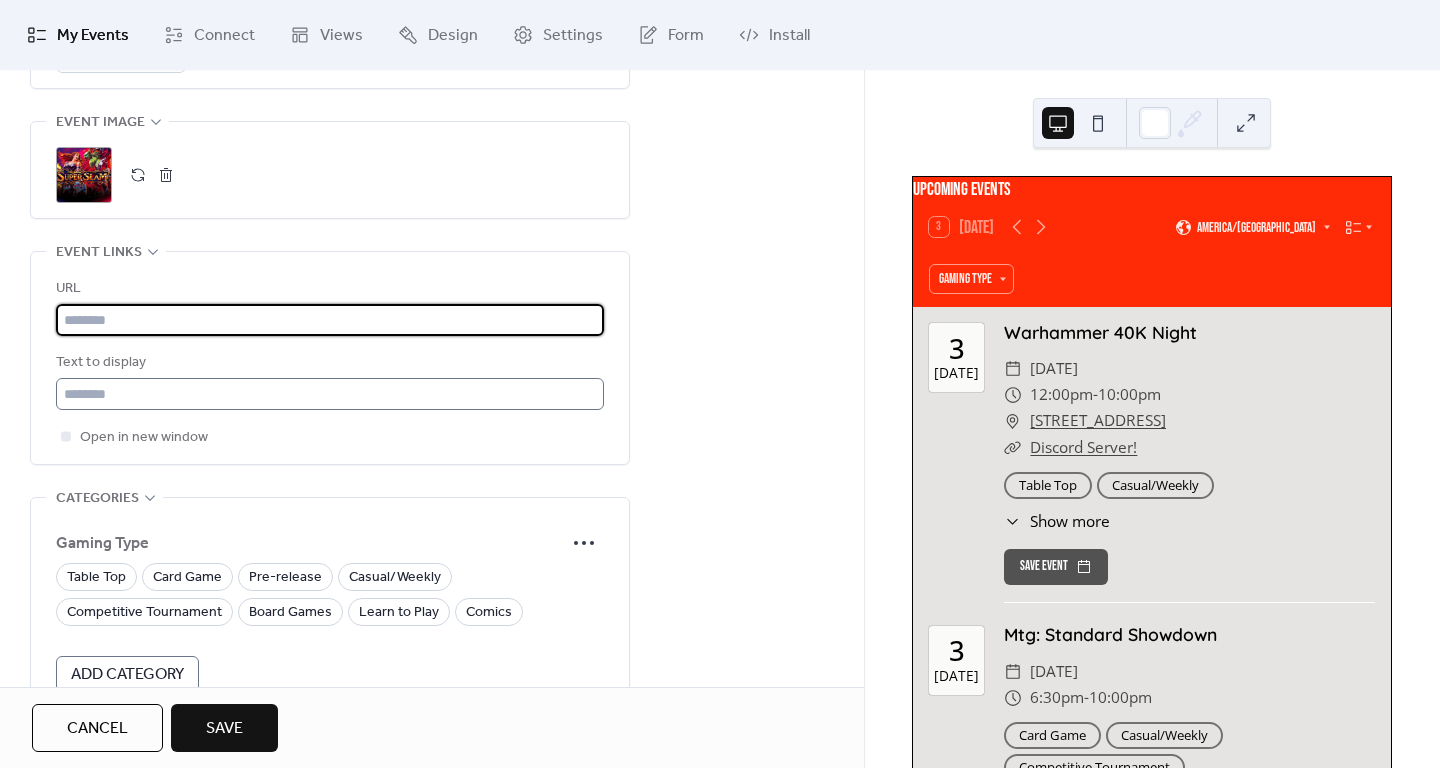 paste on "**********" 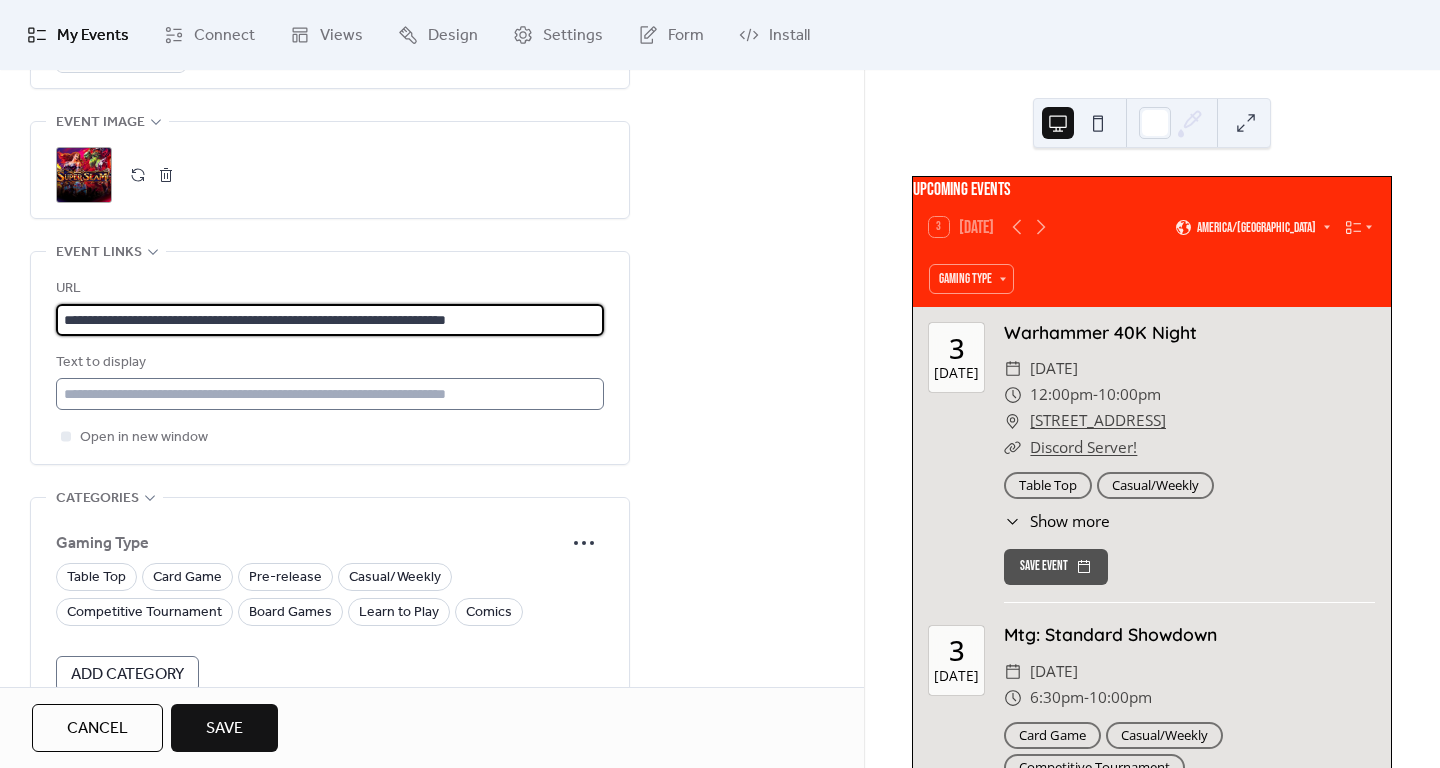 type on "**********" 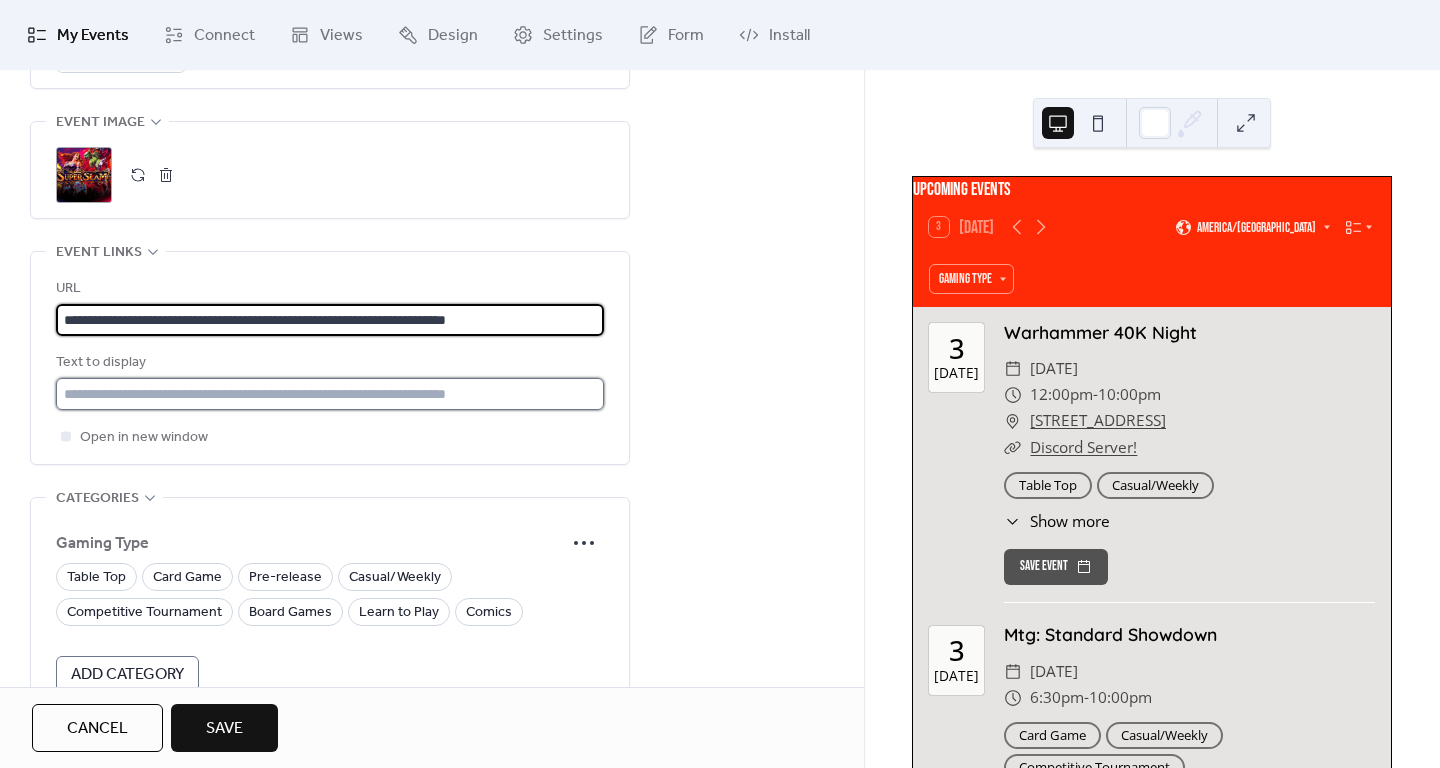 click at bounding box center [330, 394] 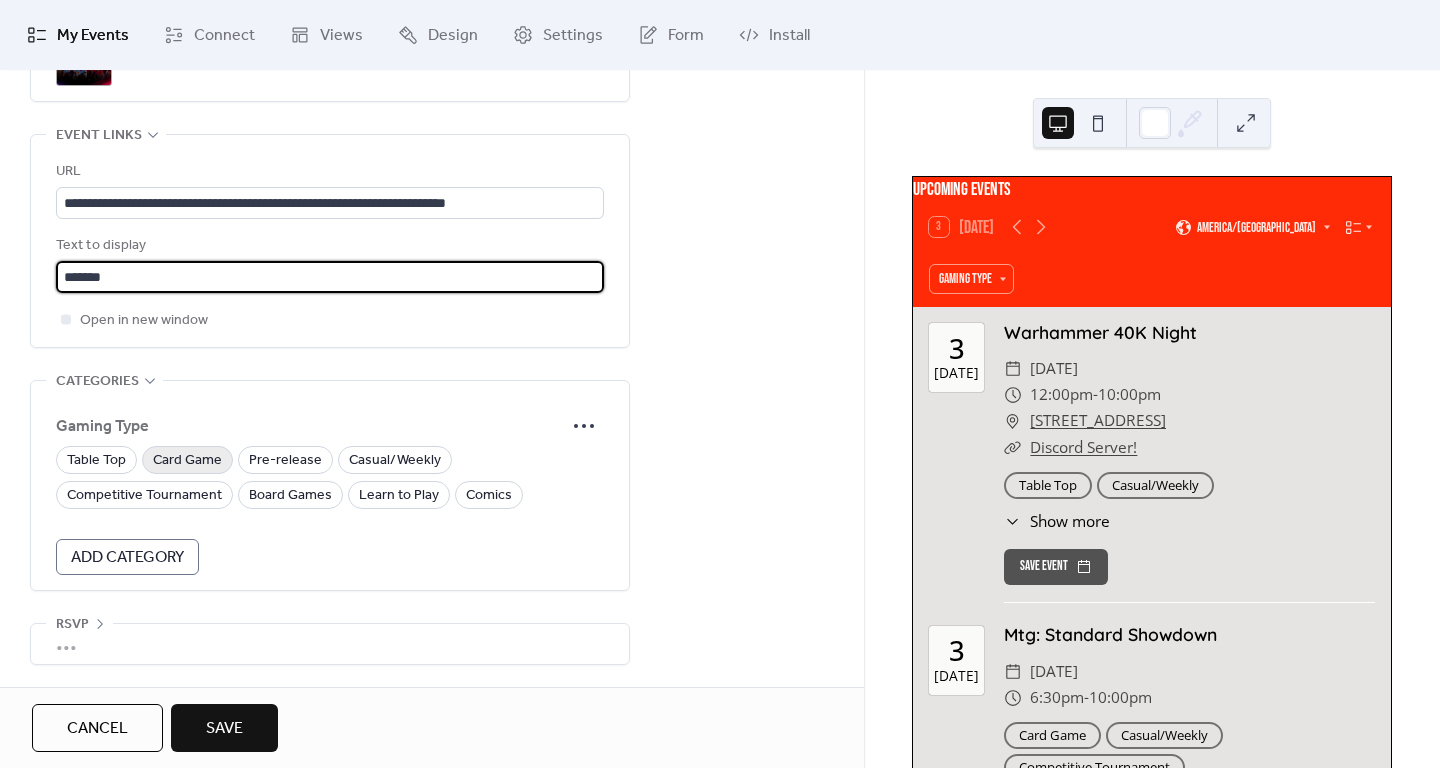 scroll, scrollTop: 1121, scrollLeft: 0, axis: vertical 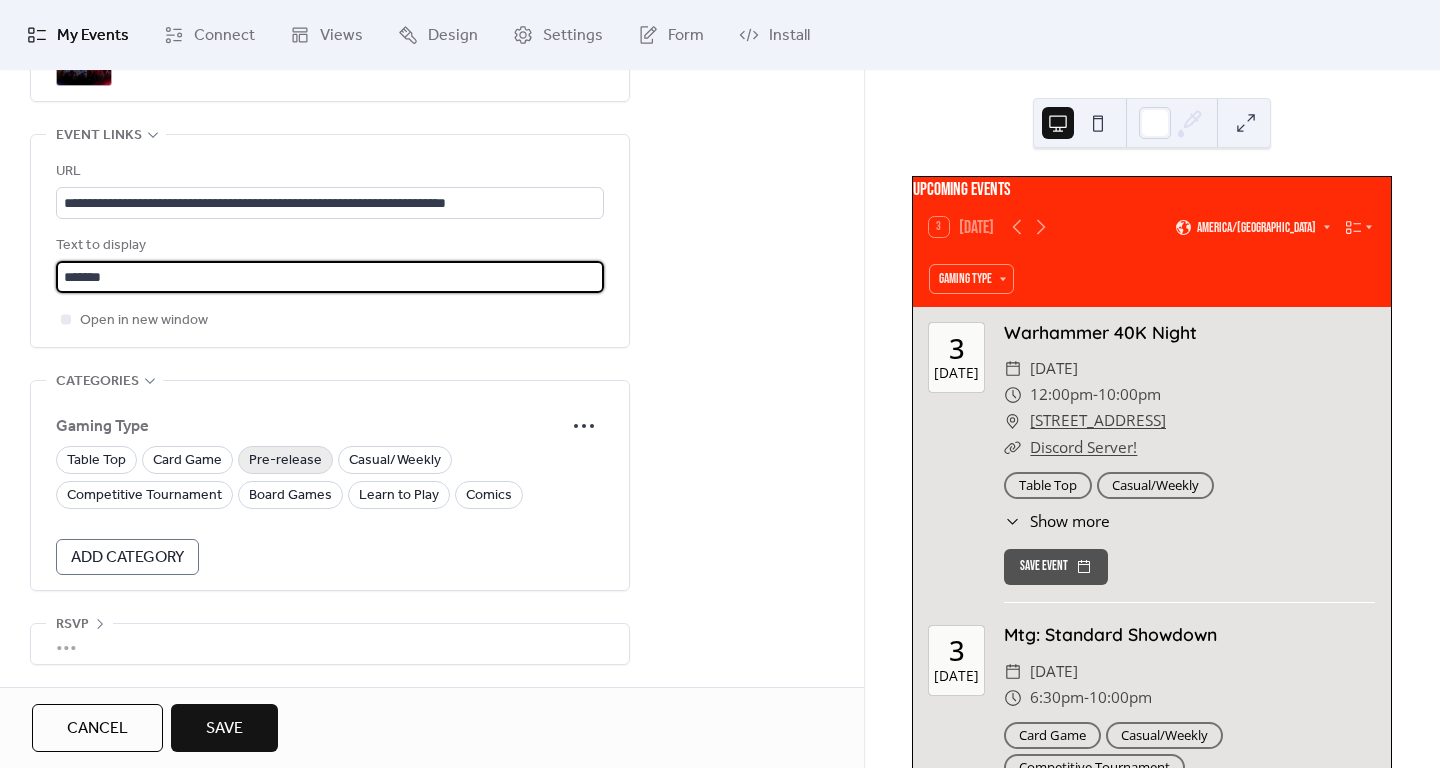 type on "*******" 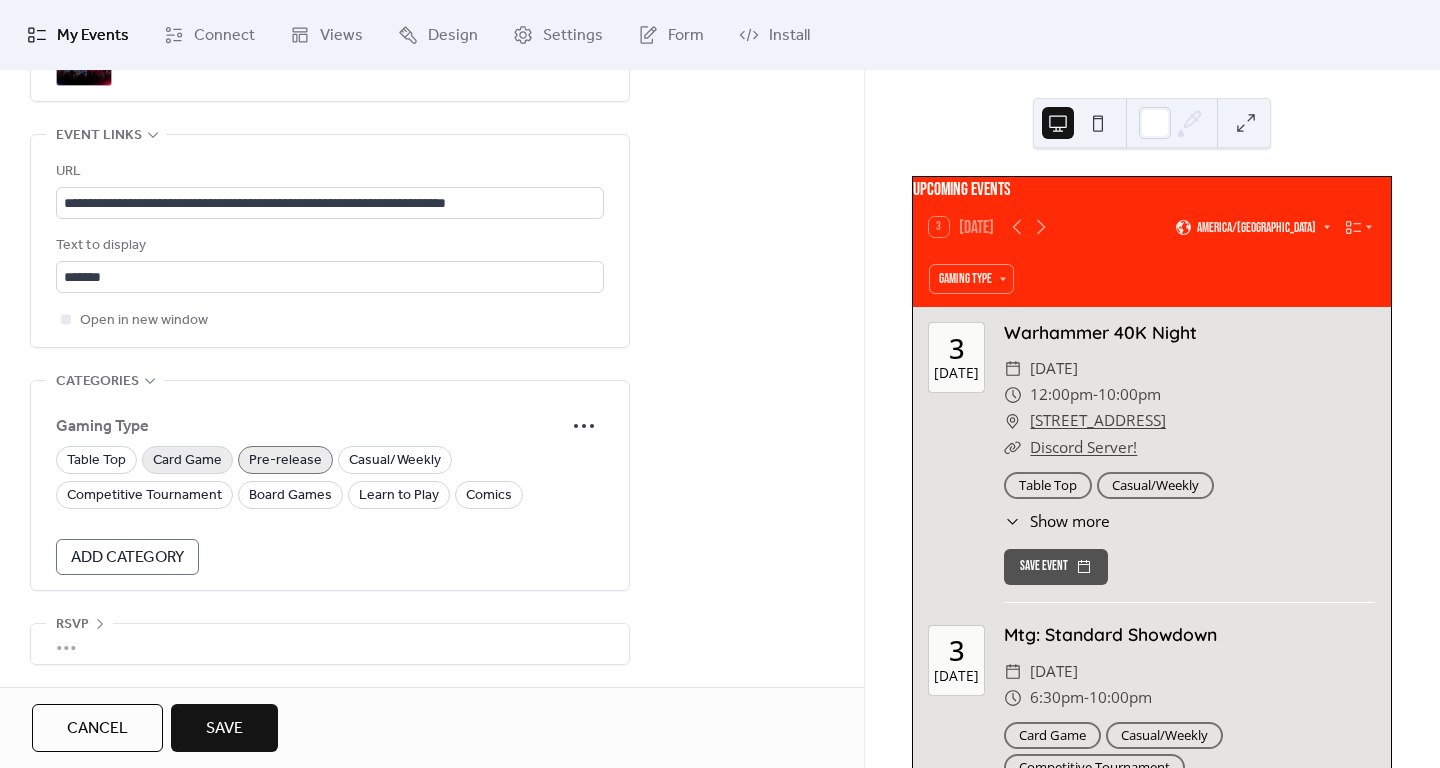 click on "Card Game" at bounding box center [187, 461] 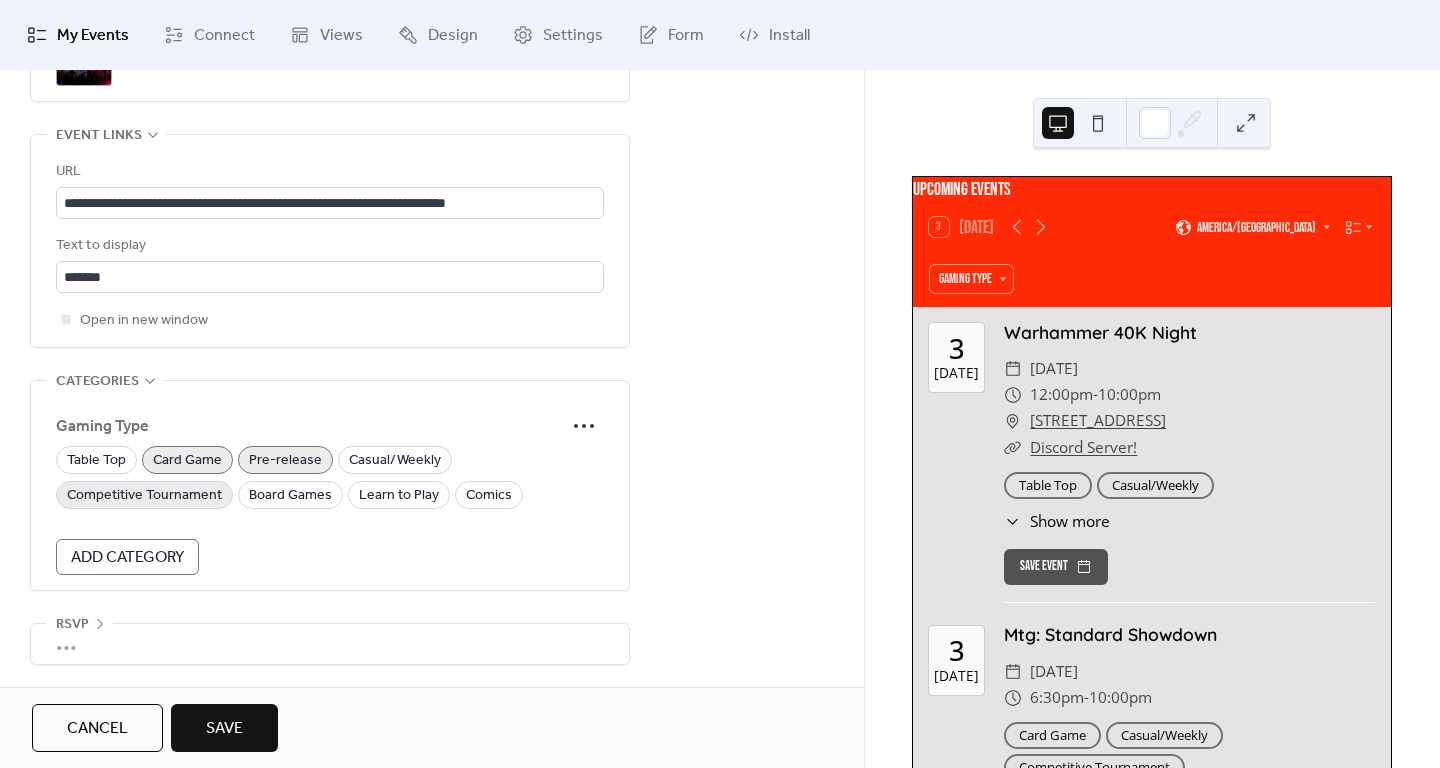click on "Competitive Tournament" at bounding box center (144, 496) 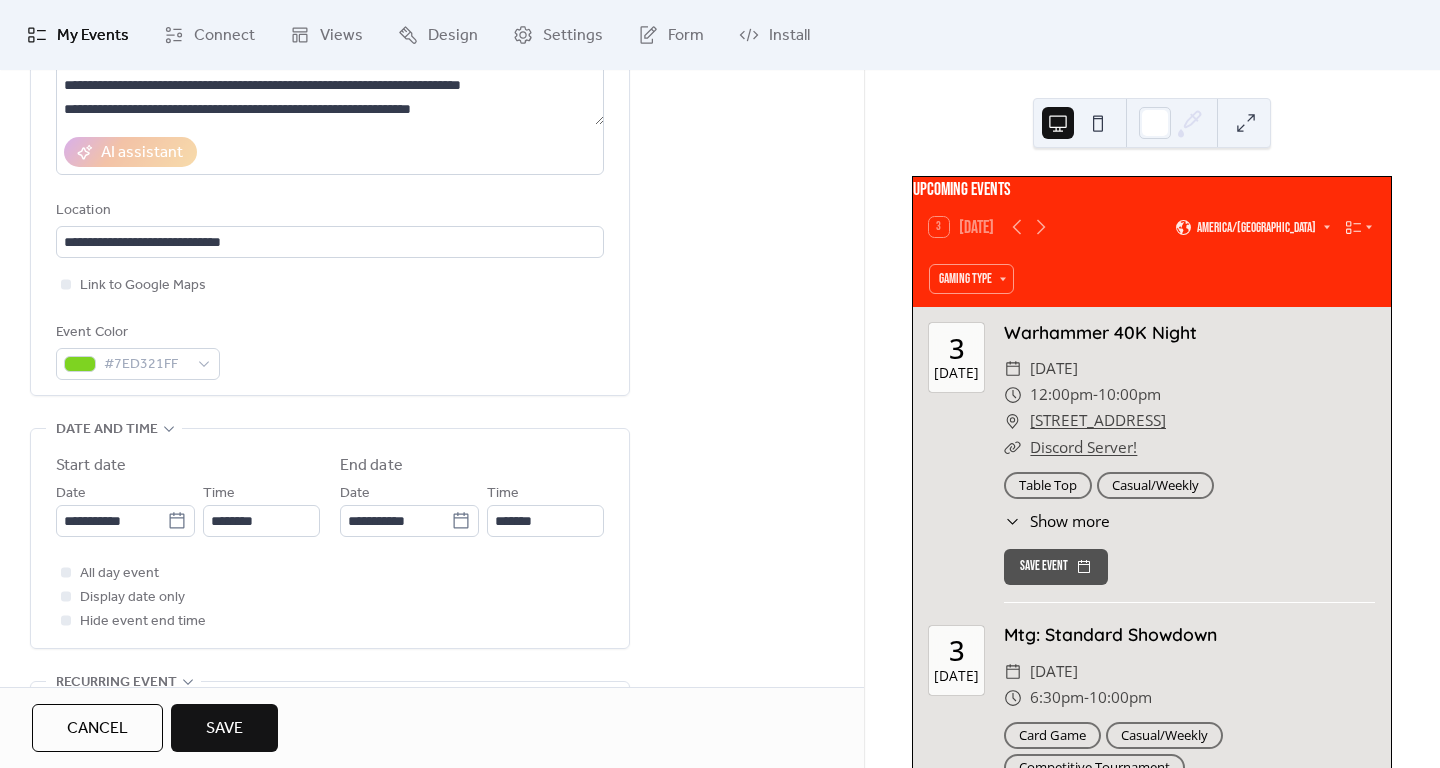 scroll, scrollTop: 321, scrollLeft: 0, axis: vertical 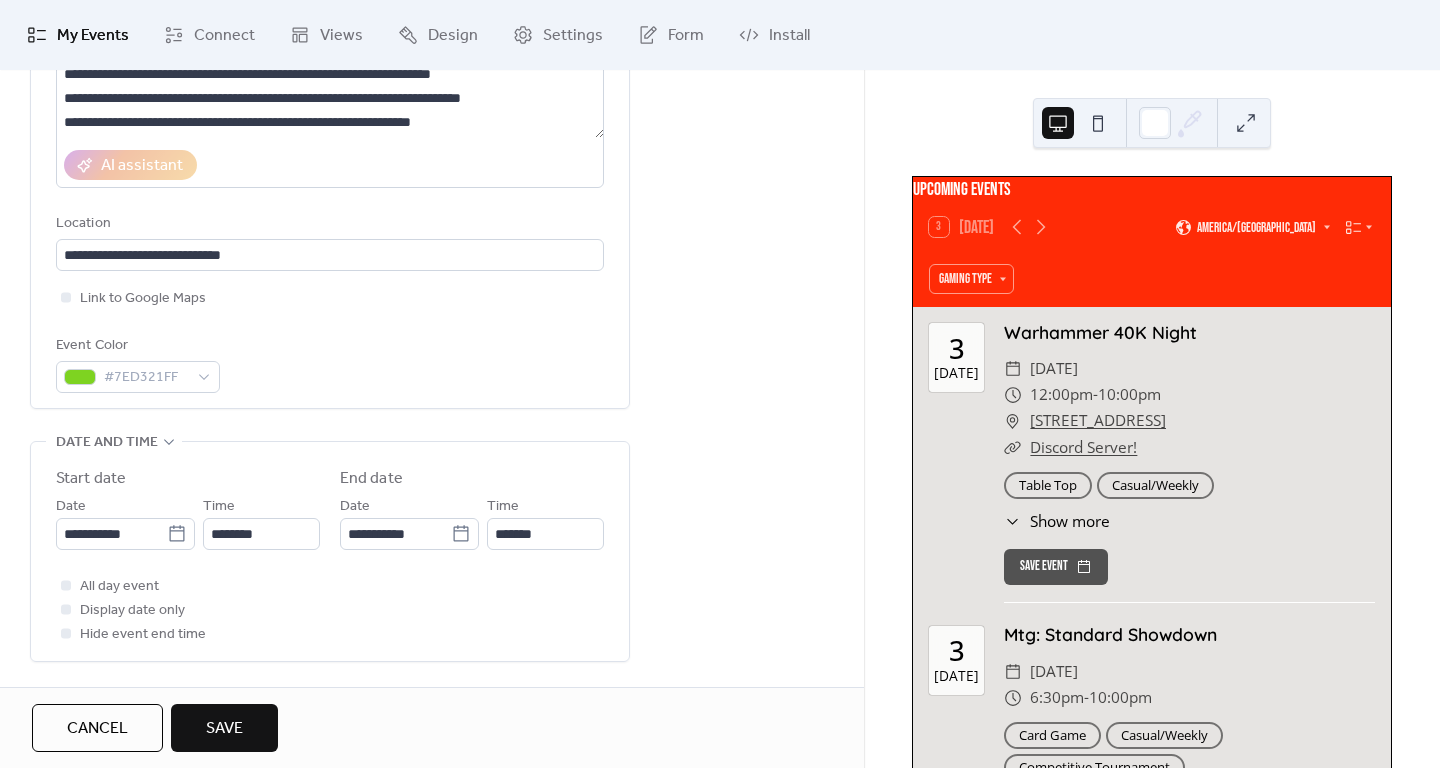 click on "Save" at bounding box center (224, 729) 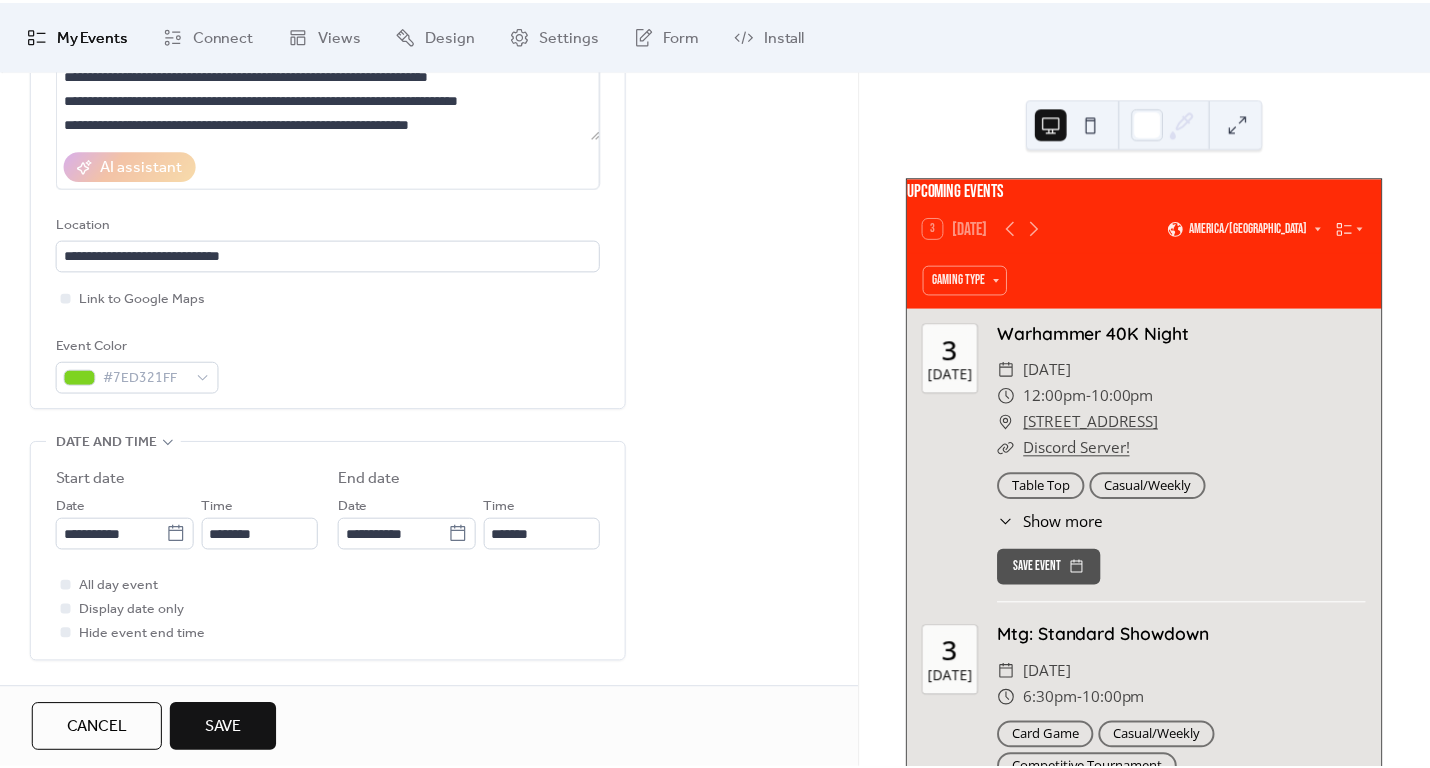 scroll, scrollTop: 0, scrollLeft: 0, axis: both 